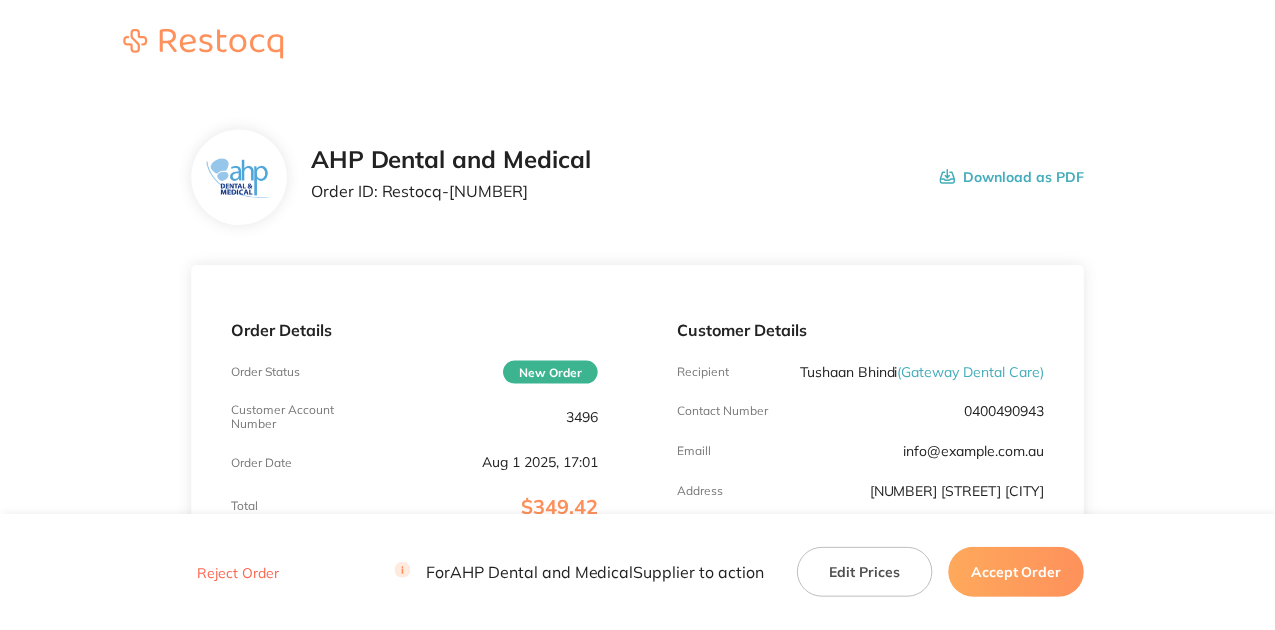 scroll, scrollTop: 0, scrollLeft: 0, axis: both 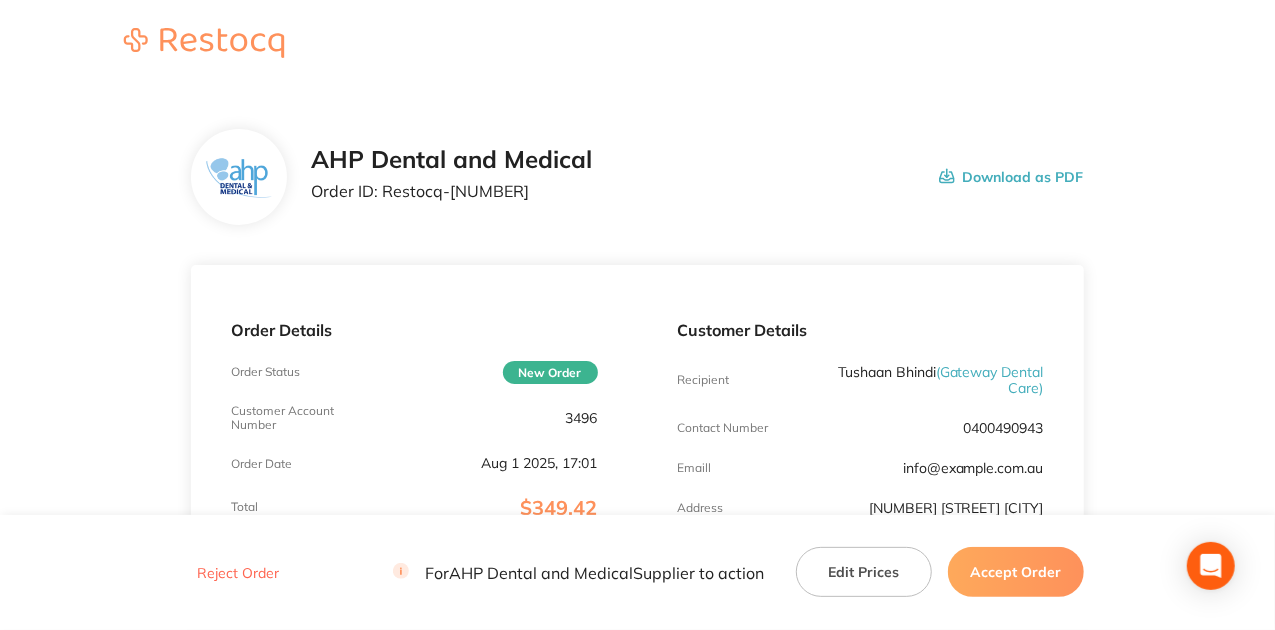 click on "AHP Dental and Medical Order ID: Restocq- [NUMBER] Download as PDF" at bounding box center (697, 177) 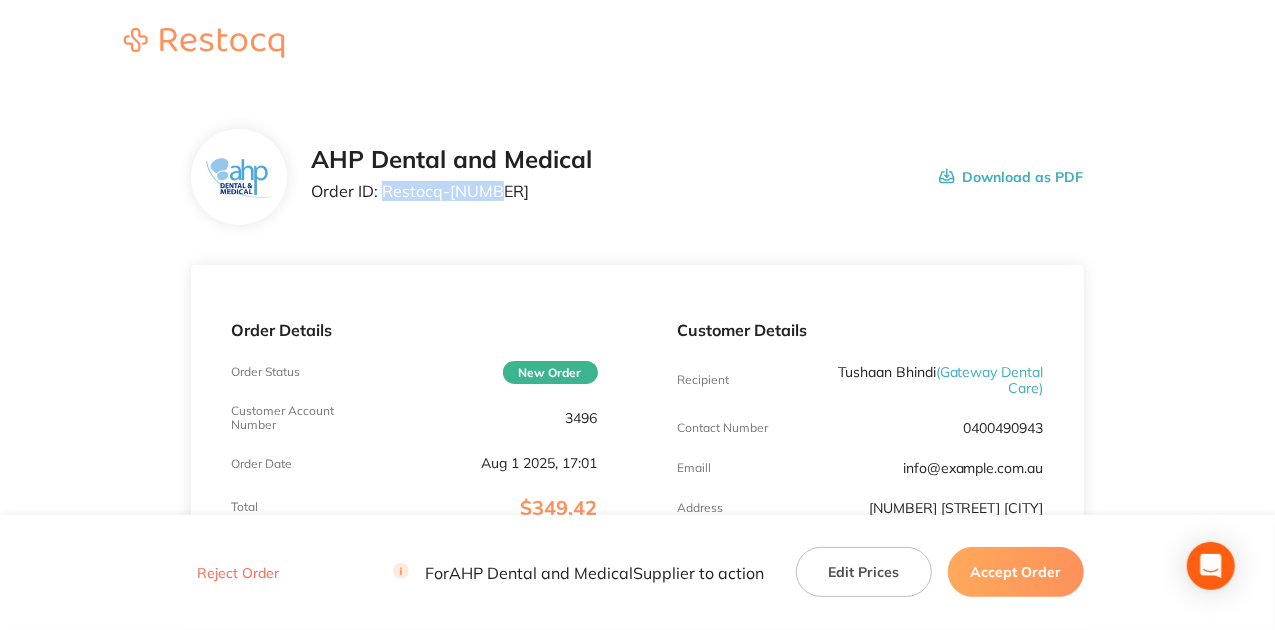 drag, startPoint x: 496, startPoint y: 195, endPoint x: 382, endPoint y: 214, distance: 115.57249 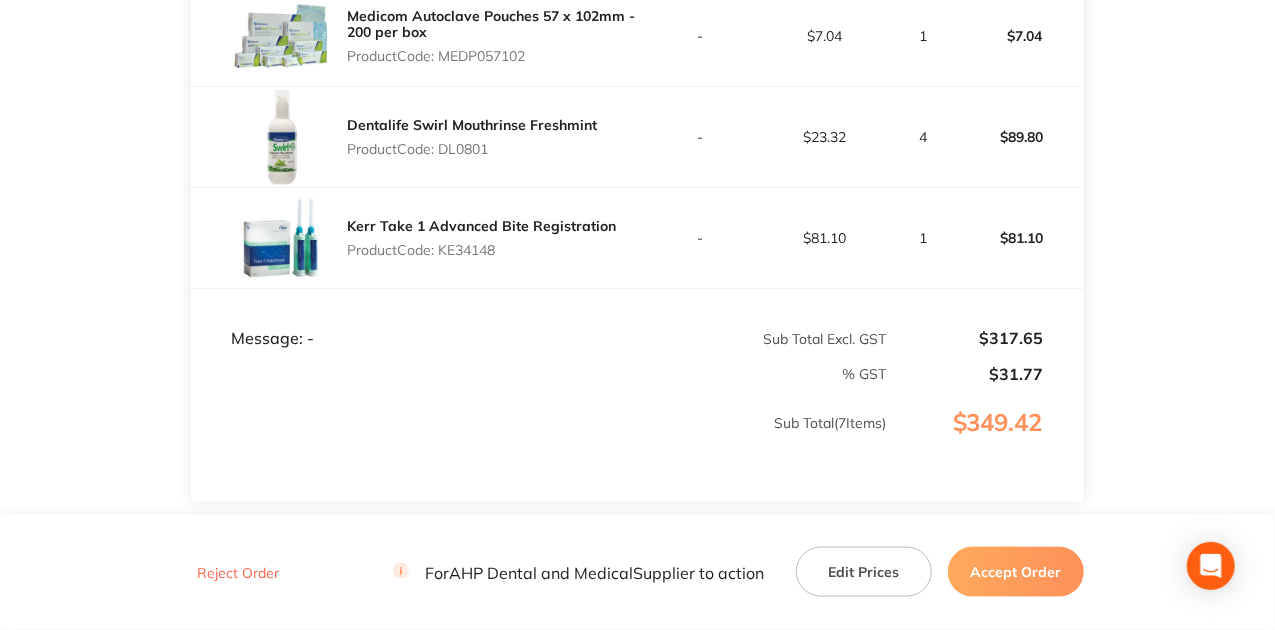 scroll, scrollTop: 1066, scrollLeft: 0, axis: vertical 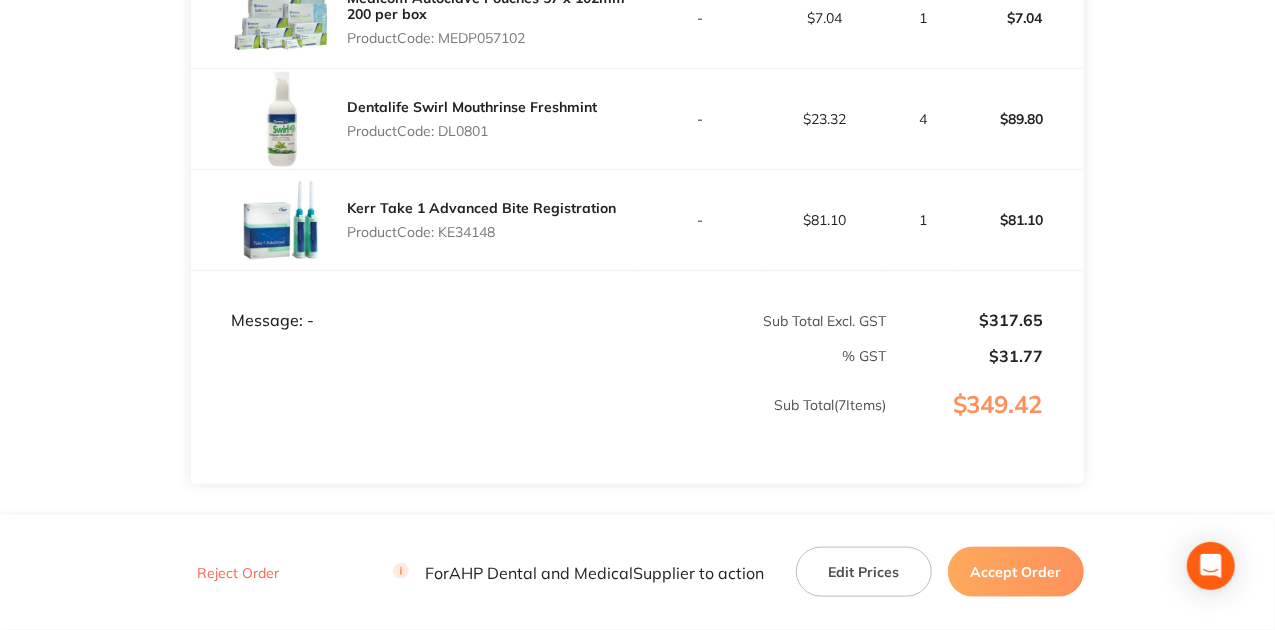 click on "Accept Order" at bounding box center (1016, 572) 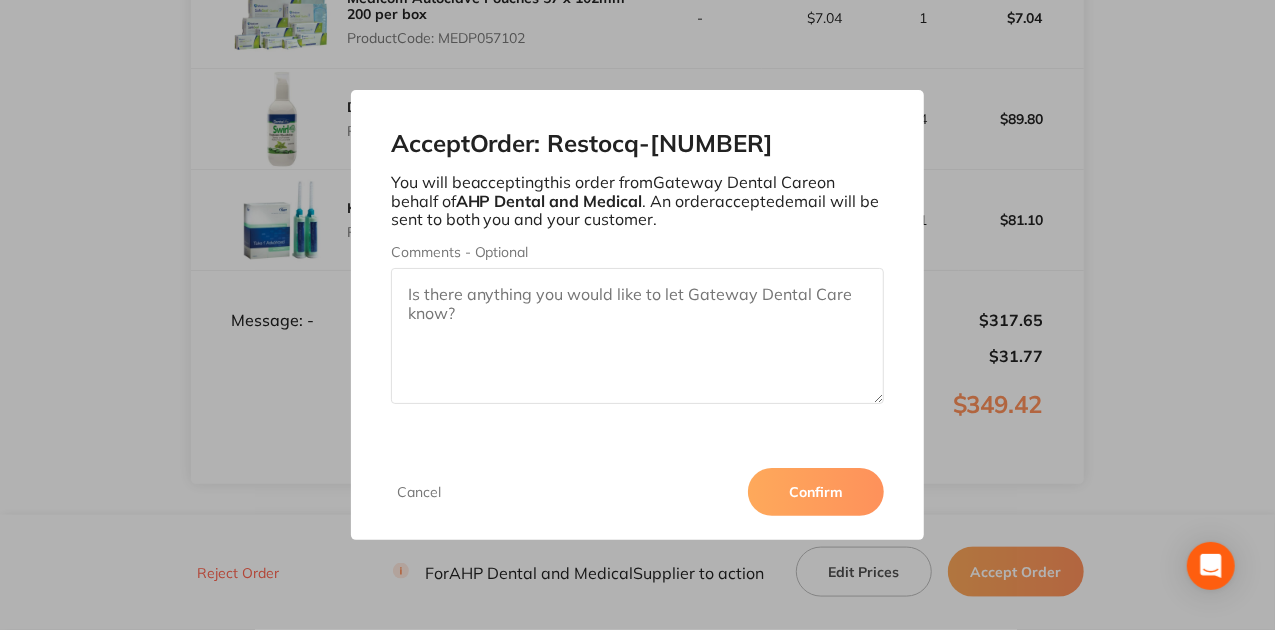 click on "Confirm" at bounding box center [816, 492] 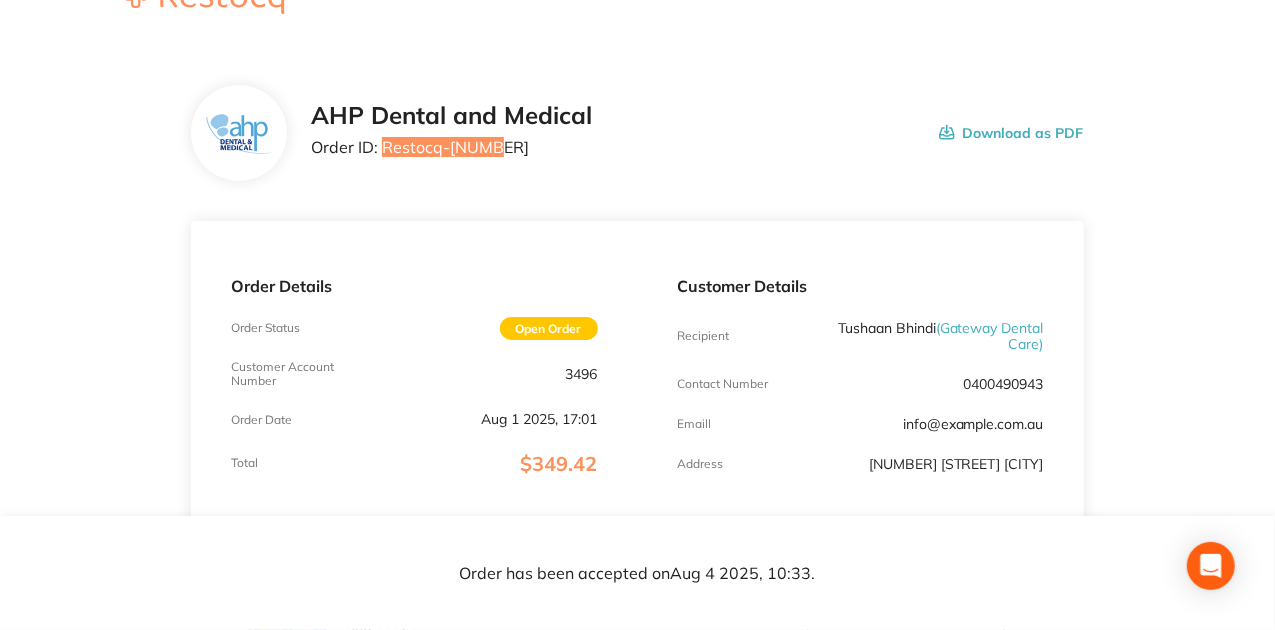 scroll, scrollTop: 0, scrollLeft: 0, axis: both 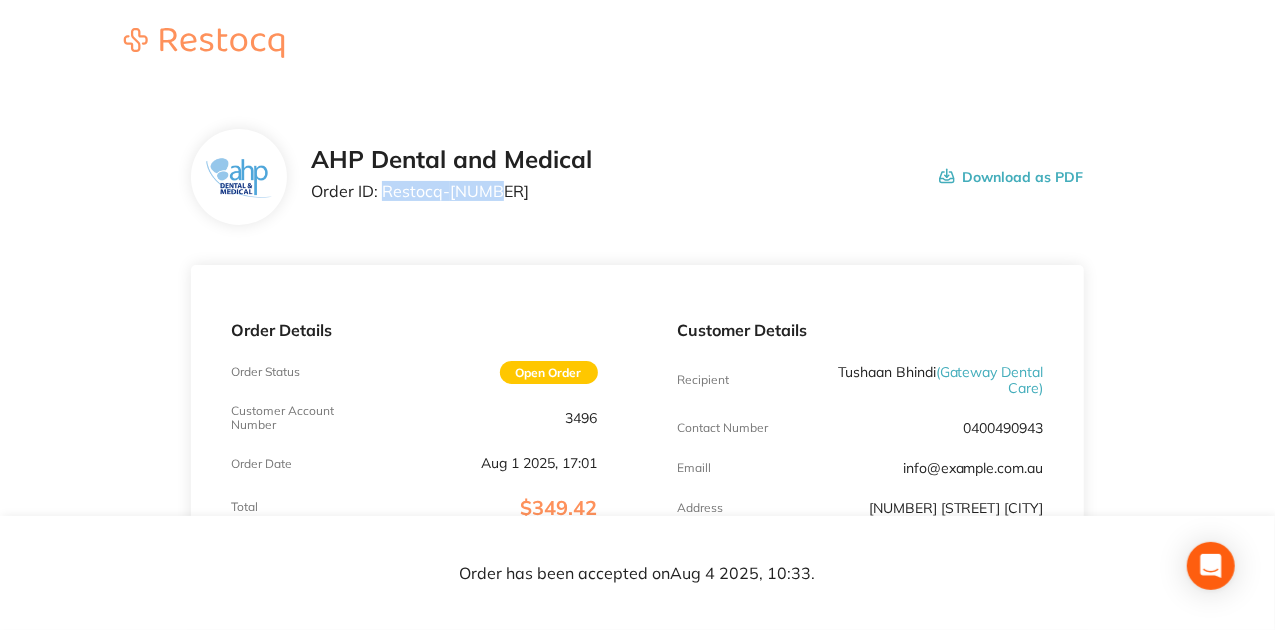 click on "Order ID: Restocq- [NUMBER]" at bounding box center [451, 191] 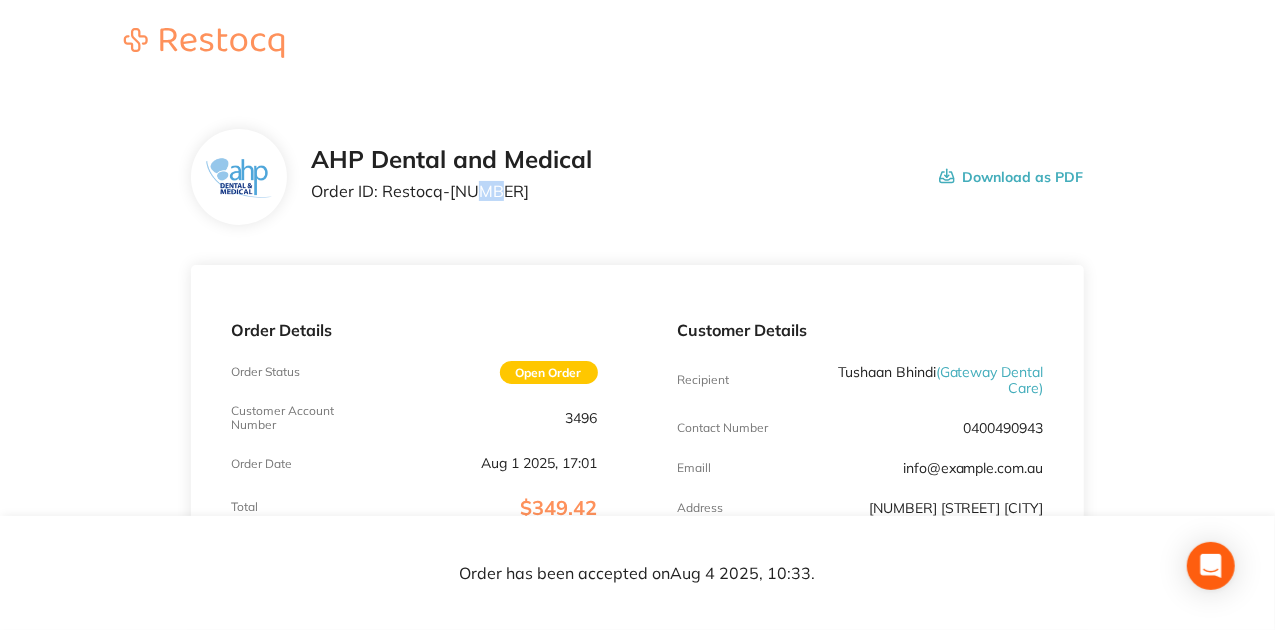 drag, startPoint x: 474, startPoint y: 184, endPoint x: 524, endPoint y: 176, distance: 50.635956 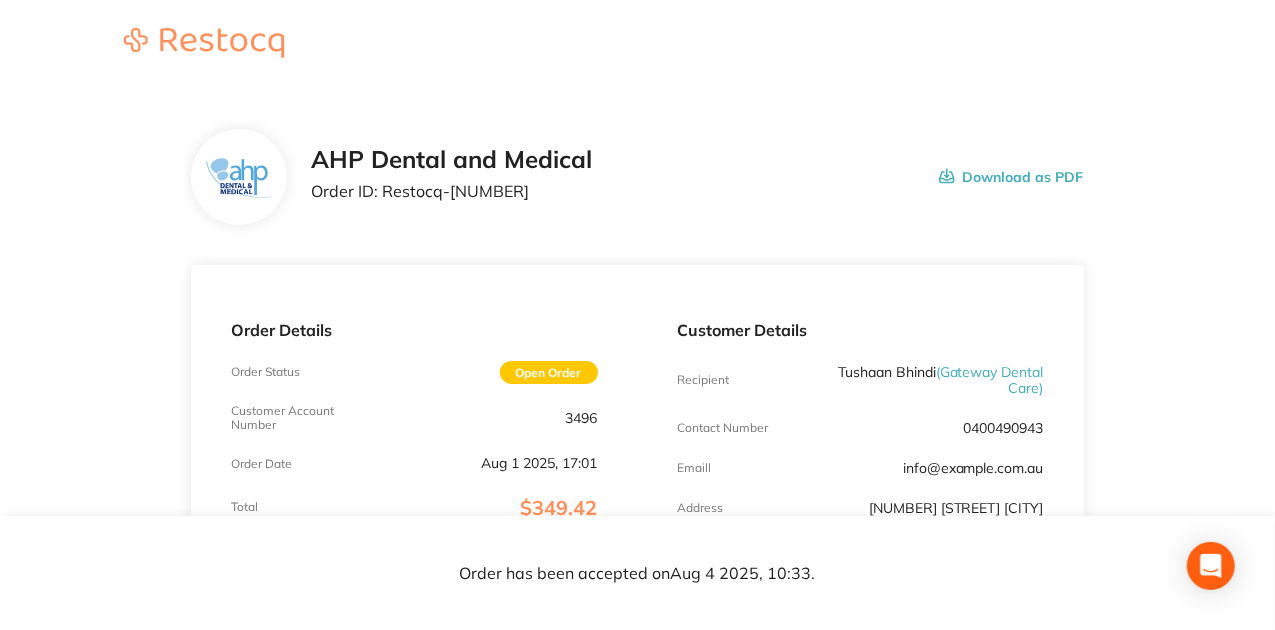 click on "AHP Dental and Medical Order ID: Restocq- [NUMBER] Download as PDF Order Details Order Status Open Order Customer Account Number 3496 Order Date Aug 1 [YEAR], [TIME] Total  $349.42 Customer Details Recipient [FIRST] [LAST]  ( Gateway Dental Care ) Contact Number [PHONE] Emaill info@gatewaydentalcare.com.au Address [NUMBER] [STREET] [CITY]  Item Contract Price Excl. GST RRP Price Excl. GST Quantity Total Medicom Autoclave Pouches 90 x 229mm - 200 per box Product   Code:  MEDP090229 - $10.80 3 $32.40 Medicom Autoclave Pouches 70 x 229mm - 200 per box Product   Code:  MEDP070229 - $9.20 4 $36.80 Baxter 0.9% Sodium Chloride (Saline) 500 ml Bottle Product   Code:  SAL500 - $5.66 2 $11.33 Aureum Level 2 Earloop Masks - Blue Product   Code:  AURML2 - $5.92 10 $59.18 Medicom Autoclave Pouches 57 x 102mm - 200 per box Product   Code:  MEDP057102 - $7.04 1 $7.04 Dentalife Swirl Mouthrinse Freshmint Product   Code:  DL0801 - $23.32 4 $89.80 Kerr Take 1 Advanced Bite Registration Product   Code:  KE34148 - $81.10 1 $81.10" at bounding box center (637, 899) 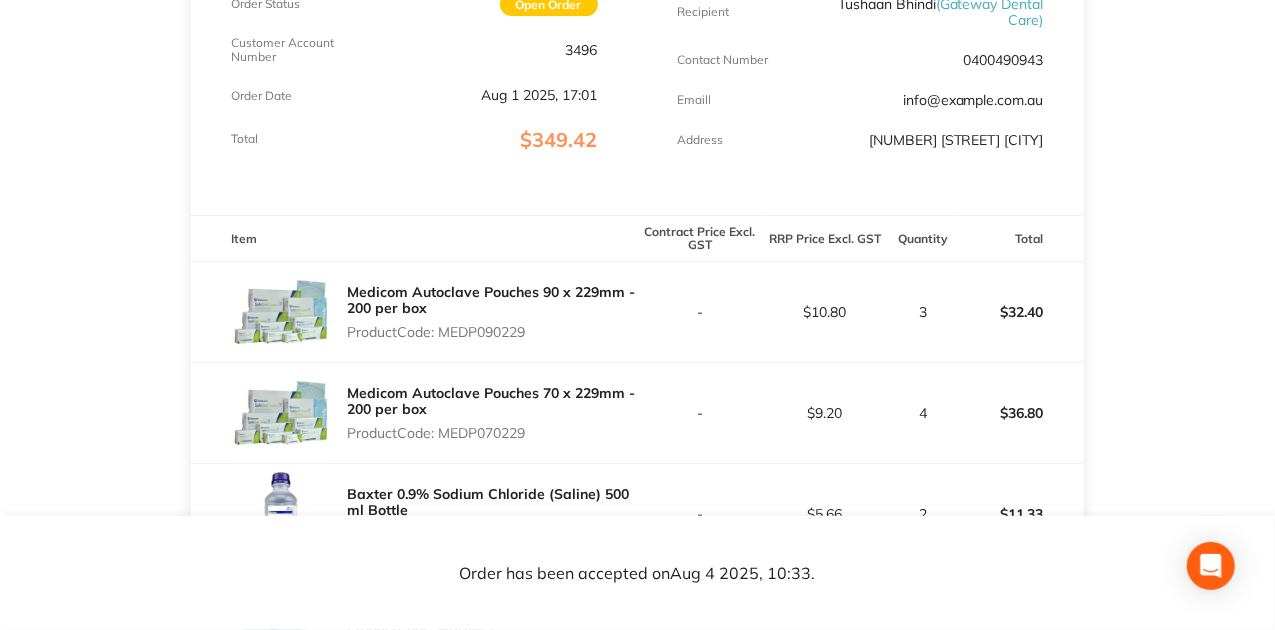 scroll, scrollTop: 400, scrollLeft: 0, axis: vertical 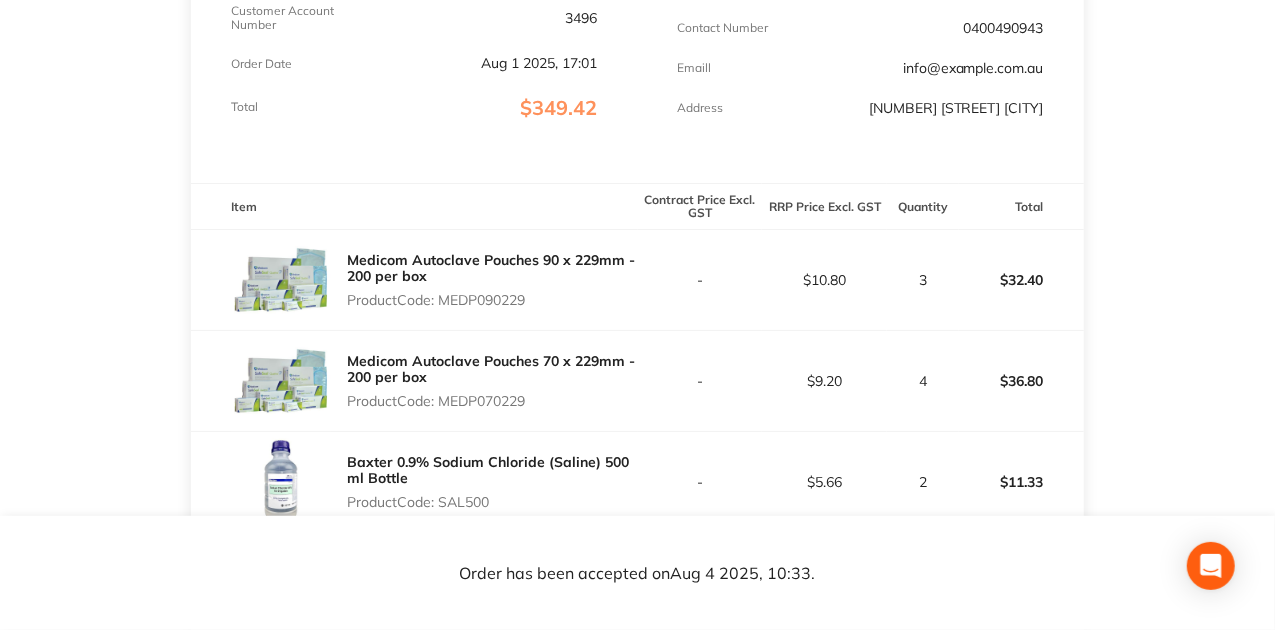 drag, startPoint x: 484, startPoint y: 306, endPoint x: 543, endPoint y: 301, distance: 59.211487 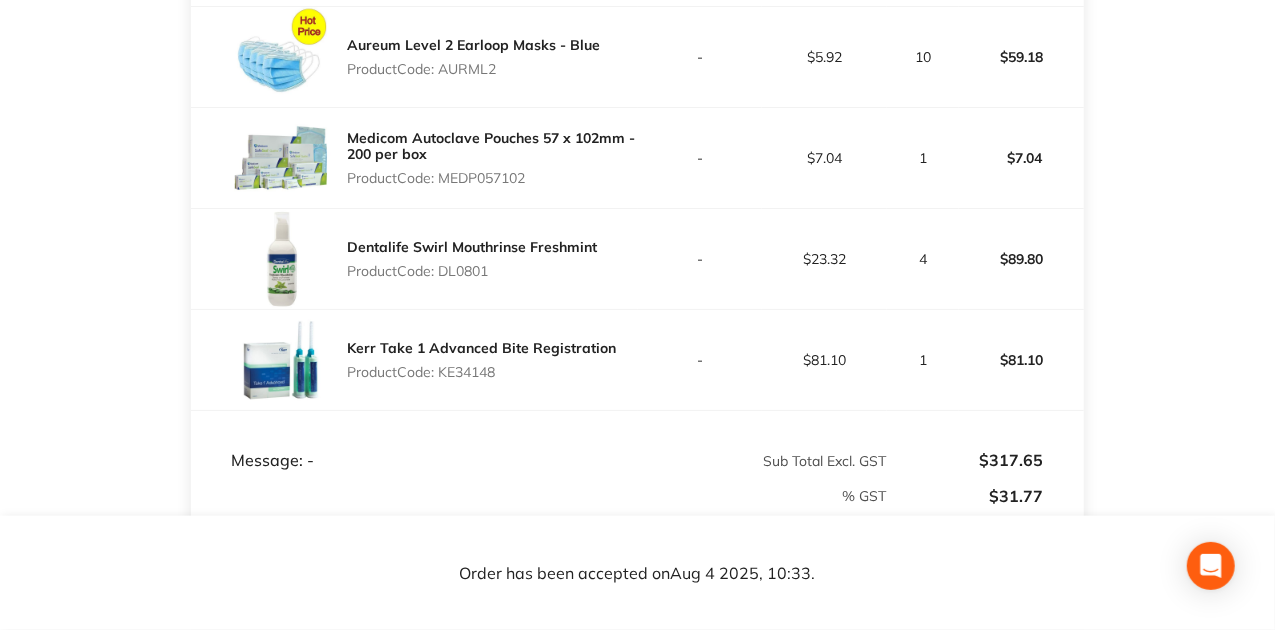 scroll, scrollTop: 1000, scrollLeft: 0, axis: vertical 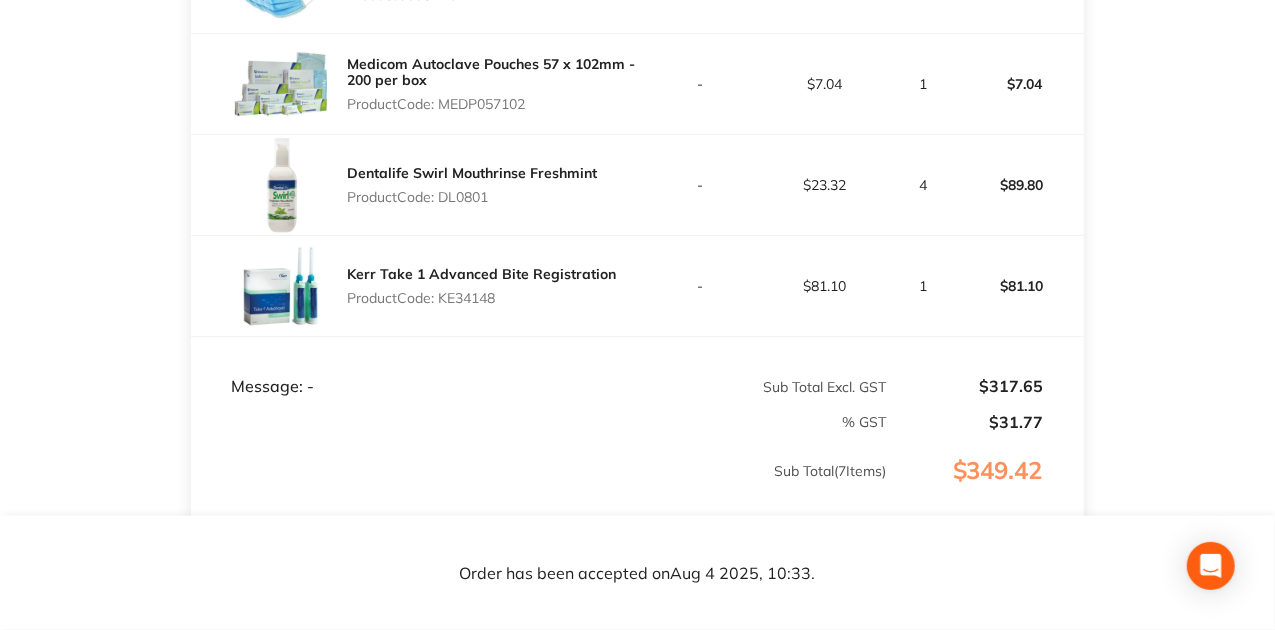 click on "-" at bounding box center (700, 286) 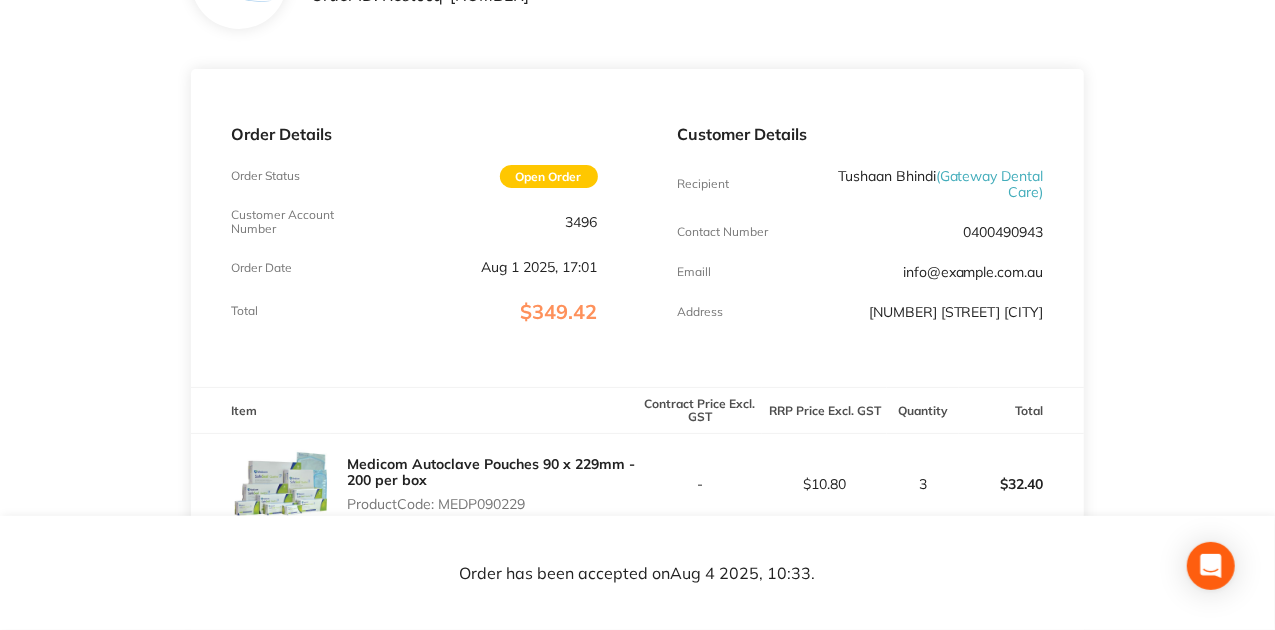 scroll, scrollTop: 125, scrollLeft: 0, axis: vertical 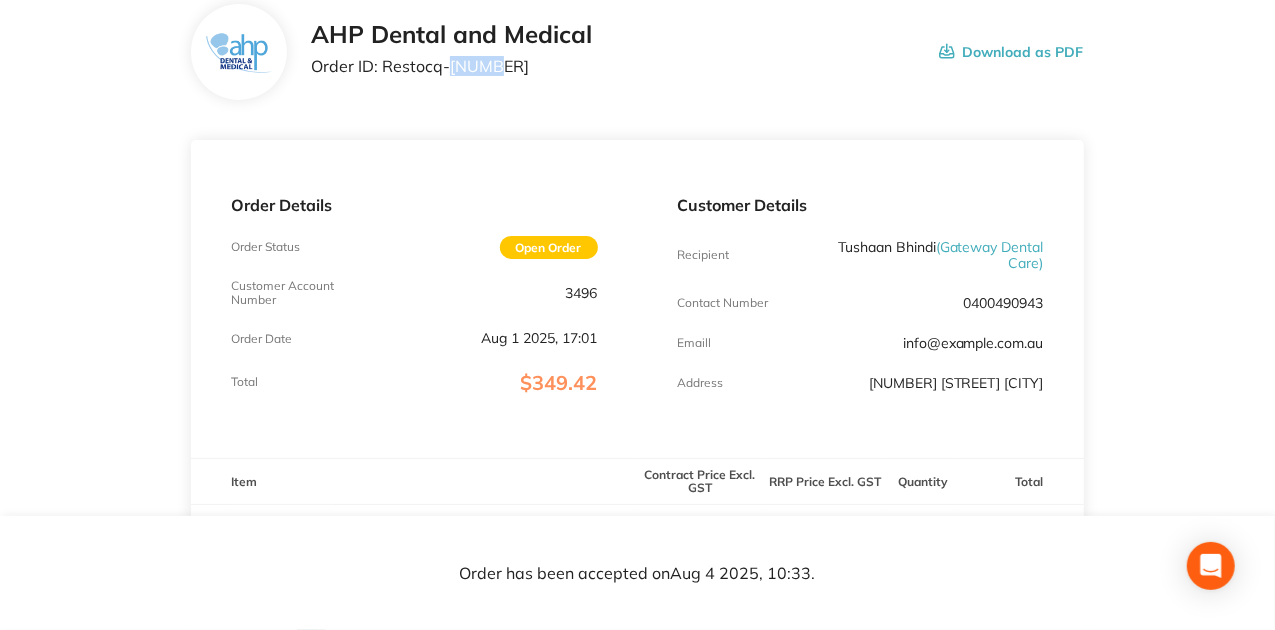 drag, startPoint x: 451, startPoint y: 69, endPoint x: 534, endPoint y: 62, distance: 83.294655 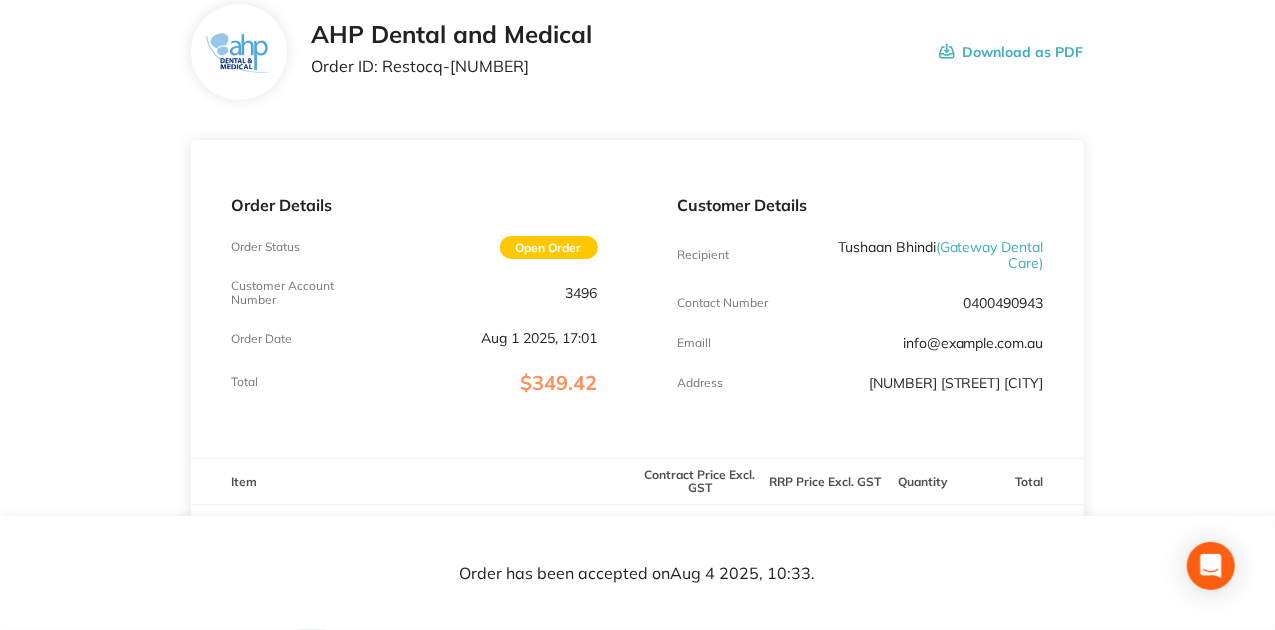 click on "Order Details Order Status Open Order Customer Account Number 3496 Order Date Aug 1 [YEAR], [TIME] Total  $349.42" at bounding box center [414, 298] 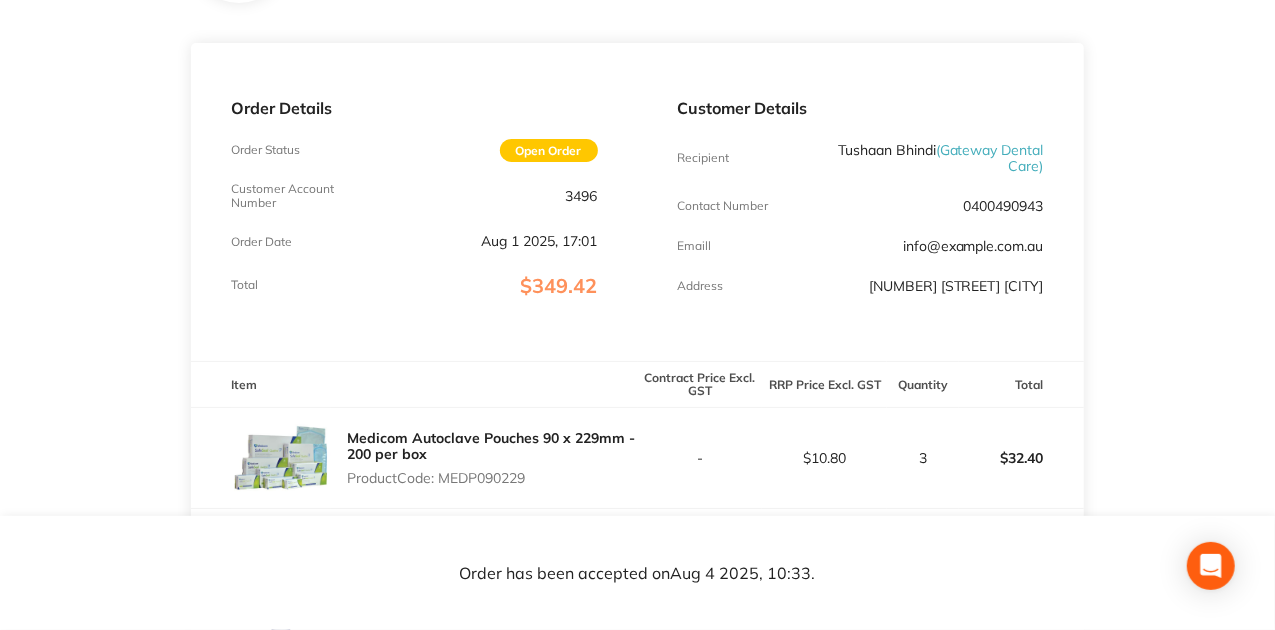 scroll, scrollTop: 325, scrollLeft: 0, axis: vertical 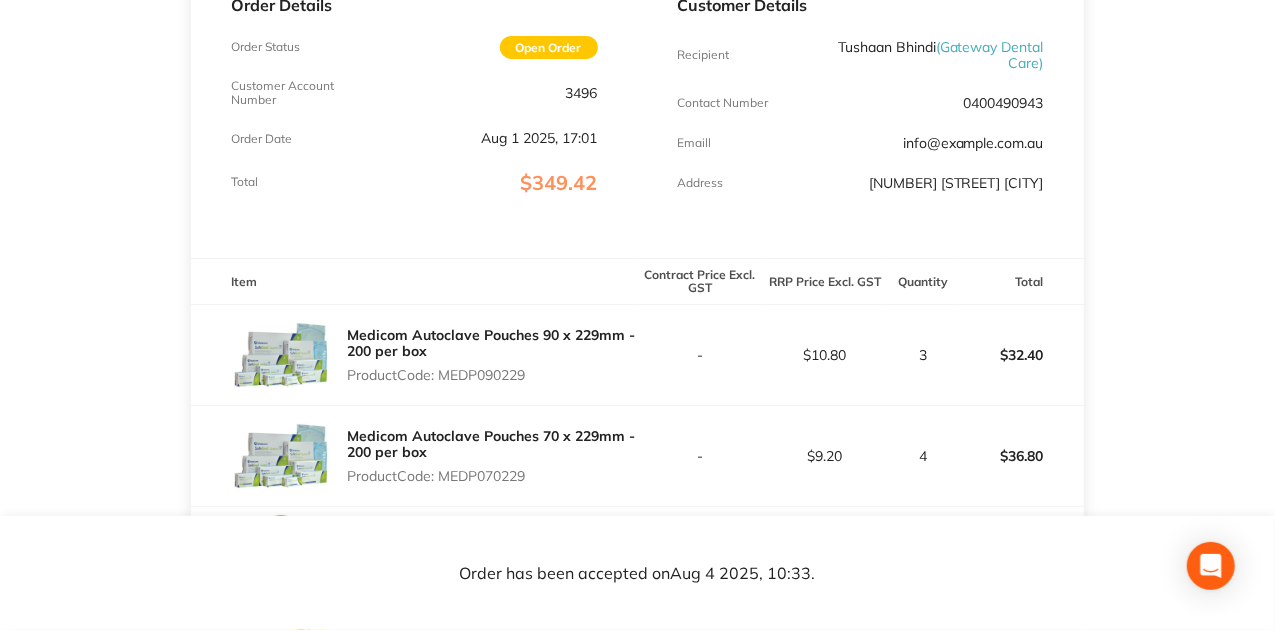 drag, startPoint x: 440, startPoint y: 374, endPoint x: 560, endPoint y: 380, distance: 120.14991 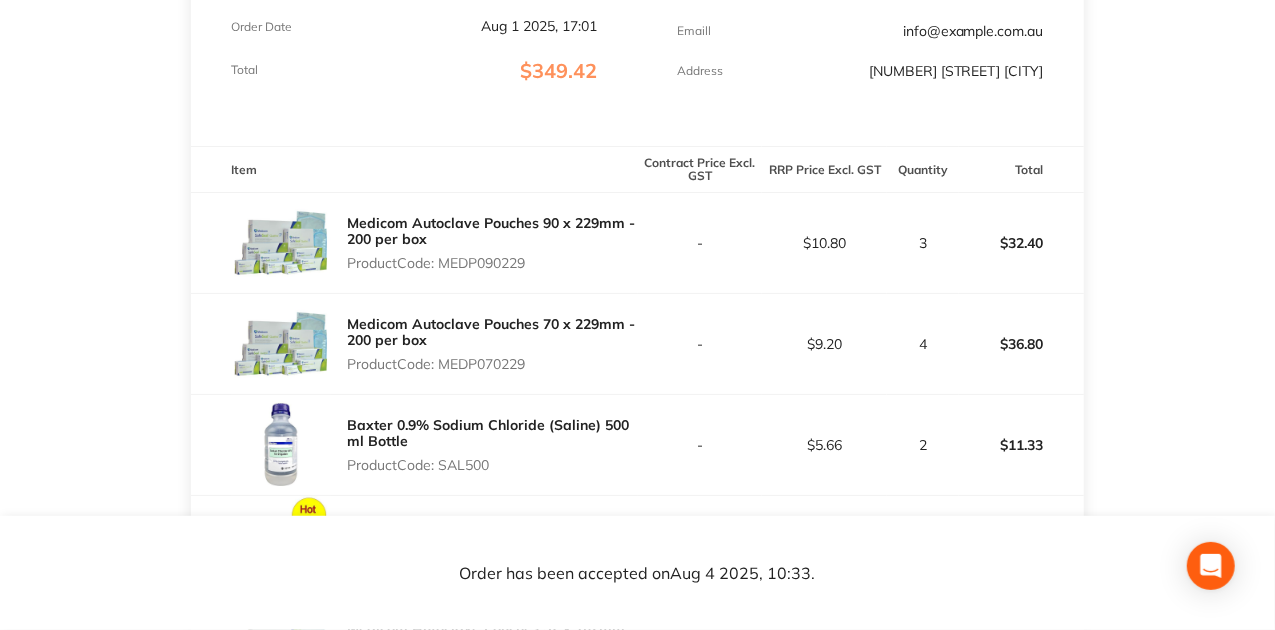 scroll, scrollTop: 458, scrollLeft: 0, axis: vertical 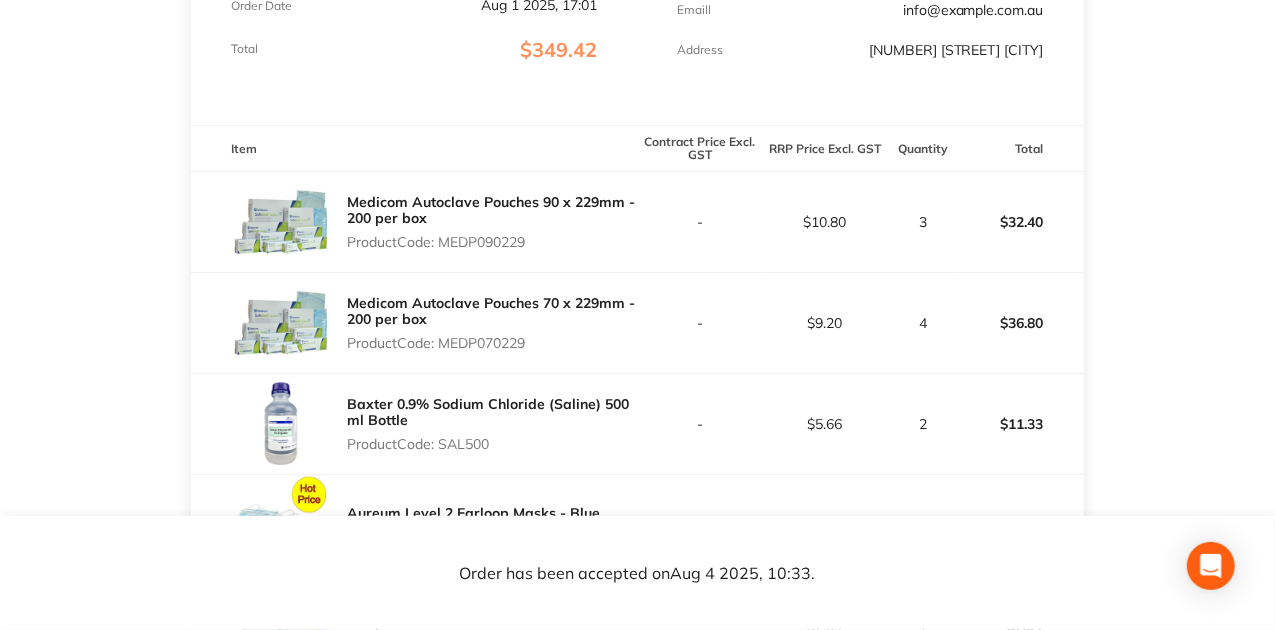 drag, startPoint x: 547, startPoint y: 349, endPoint x: 430, endPoint y: 343, distance: 117.15375 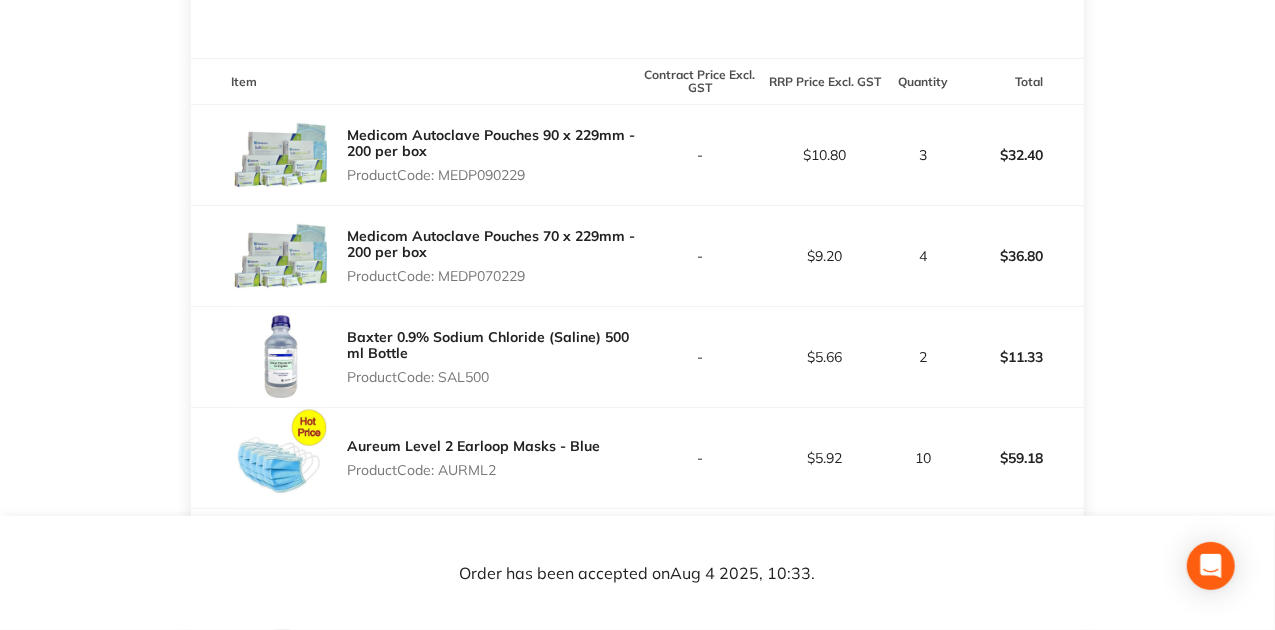 drag, startPoint x: 499, startPoint y: 374, endPoint x: 438, endPoint y: 386, distance: 62.169125 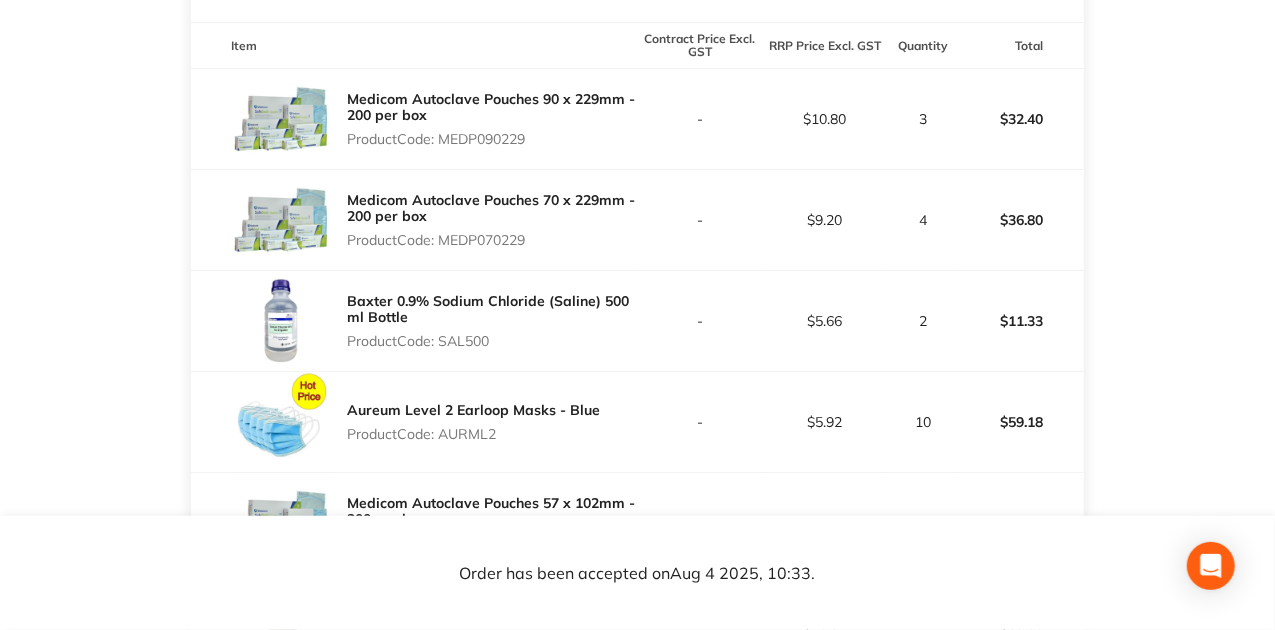 scroll, scrollTop: 592, scrollLeft: 0, axis: vertical 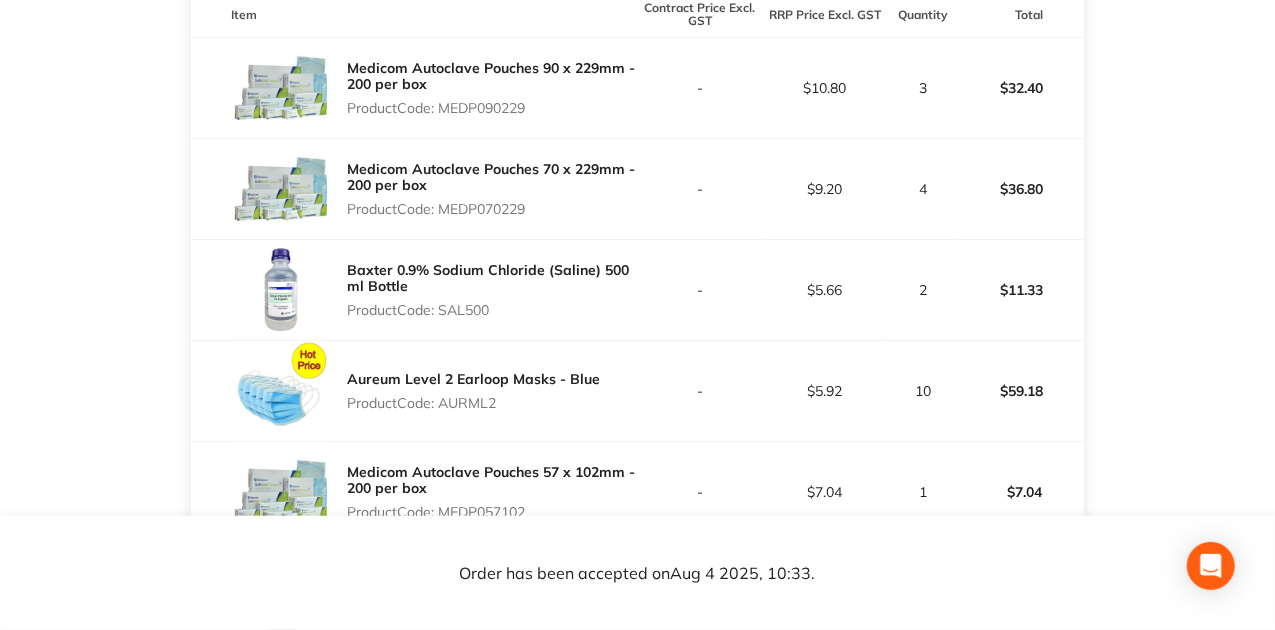 drag, startPoint x: 564, startPoint y: 404, endPoint x: 428, endPoint y: 412, distance: 136.23509 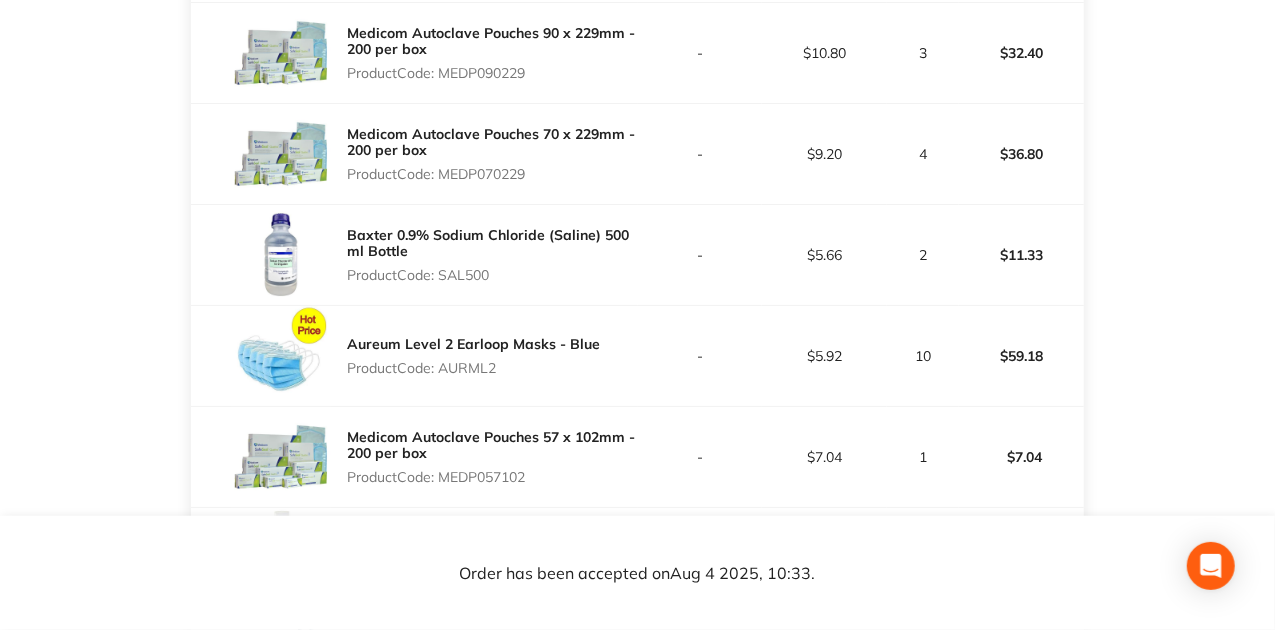 scroll, scrollTop: 658, scrollLeft: 0, axis: vertical 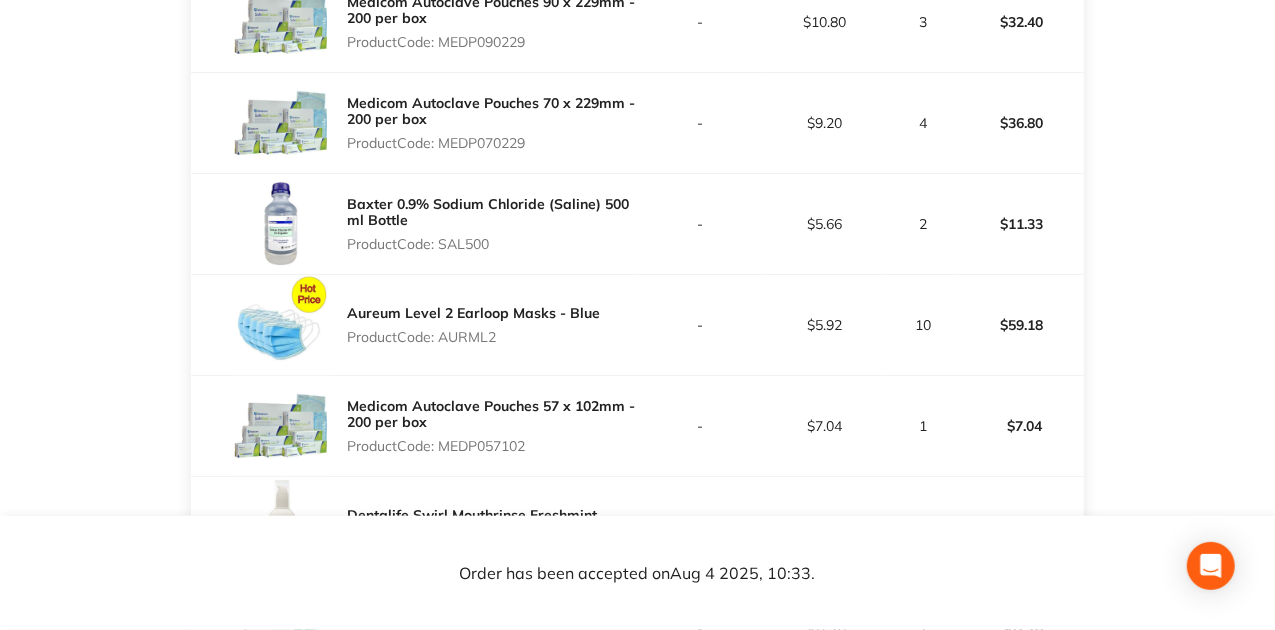 drag, startPoint x: 634, startPoint y: 448, endPoint x: 488, endPoint y: 458, distance: 146.34207 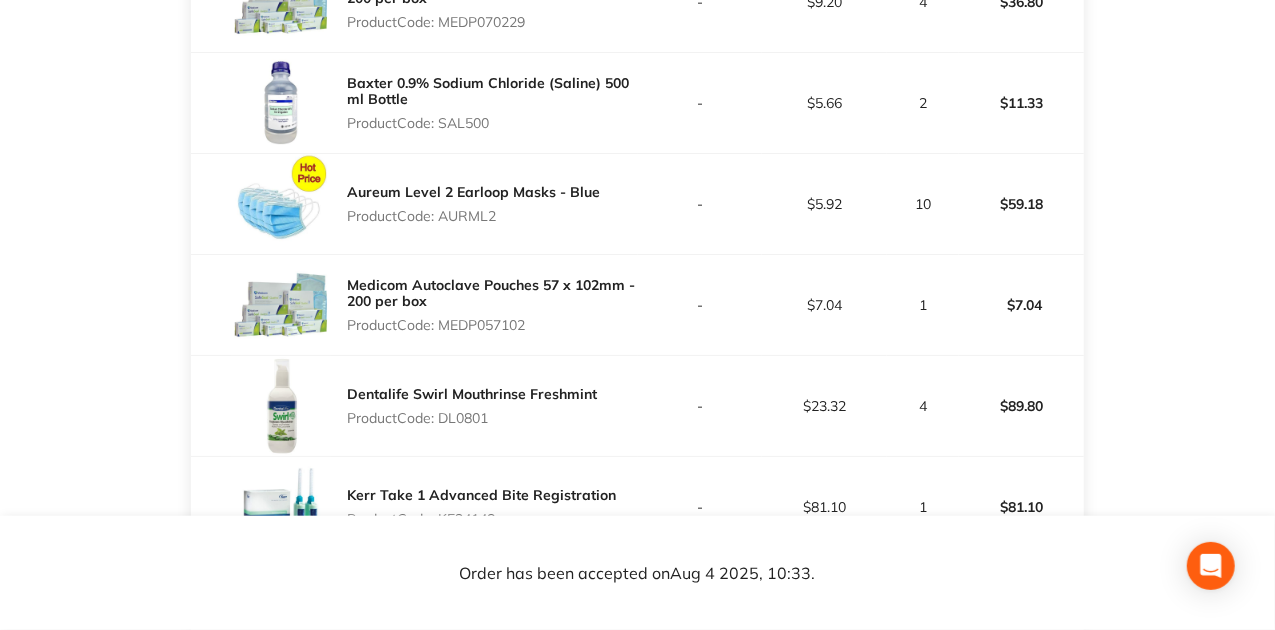 scroll, scrollTop: 792, scrollLeft: 0, axis: vertical 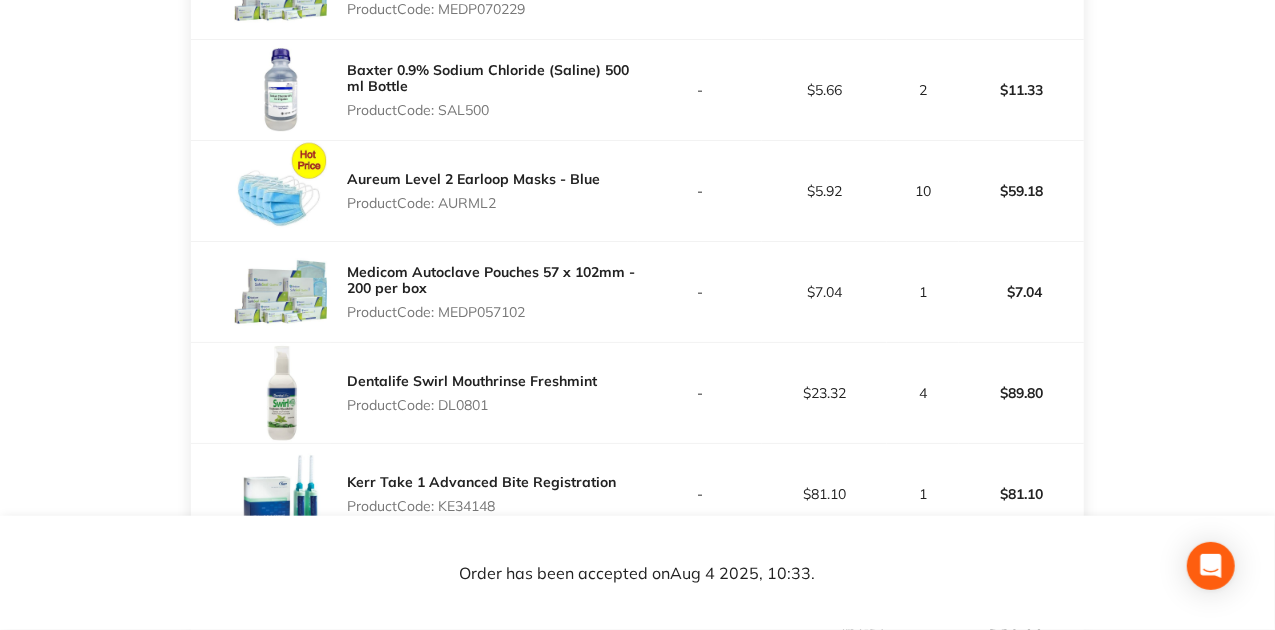 drag, startPoint x: 542, startPoint y: 420, endPoint x: 418, endPoint y: 406, distance: 124.78782 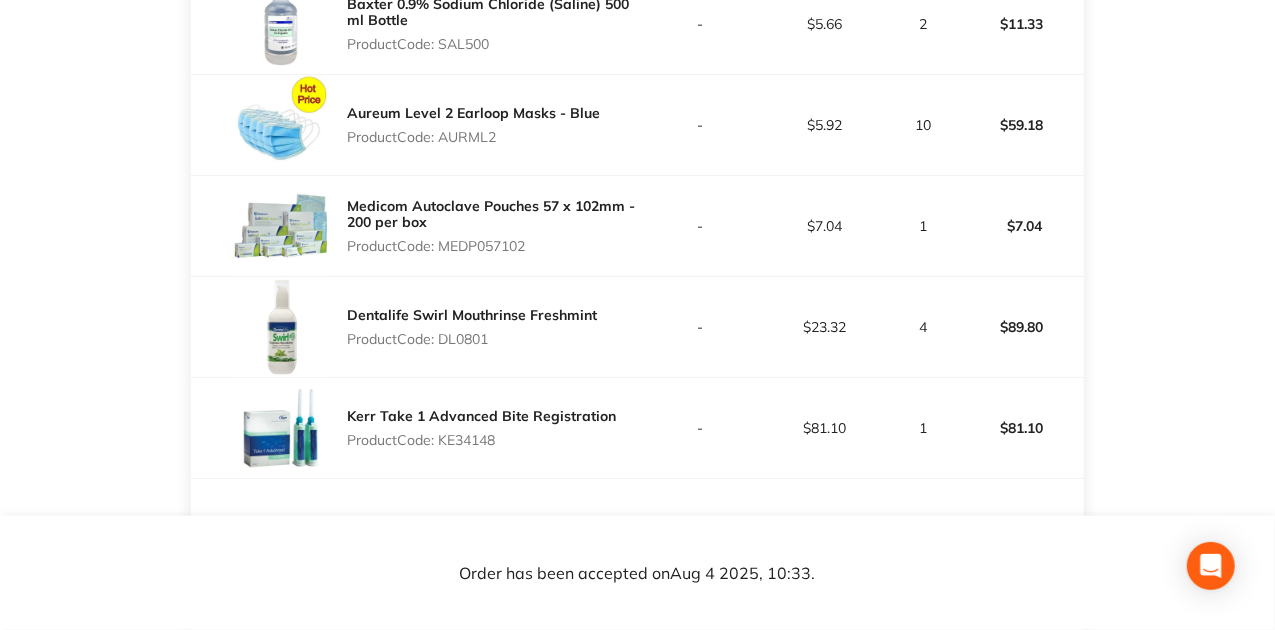 drag, startPoint x: 605, startPoint y: 441, endPoint x: 446, endPoint y: 448, distance: 159.154 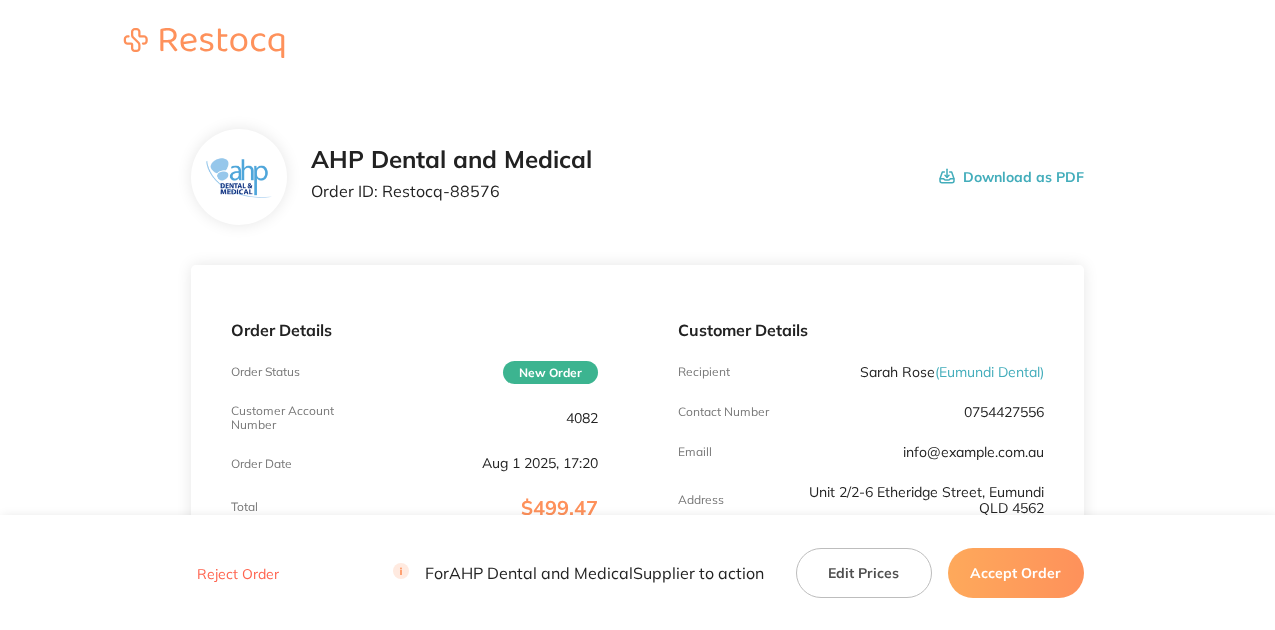 scroll, scrollTop: 0, scrollLeft: 0, axis: both 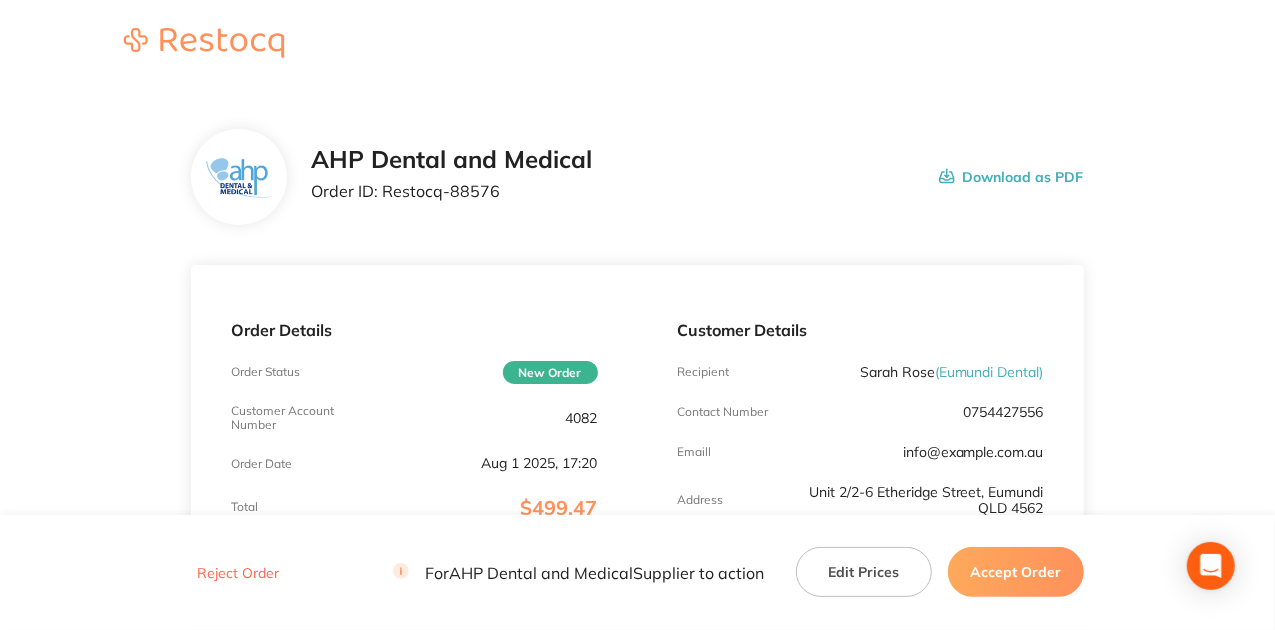 click on "AHP Dental and Medical Order ID: Restocq- 88576 Download as PDF" at bounding box center (637, 177) 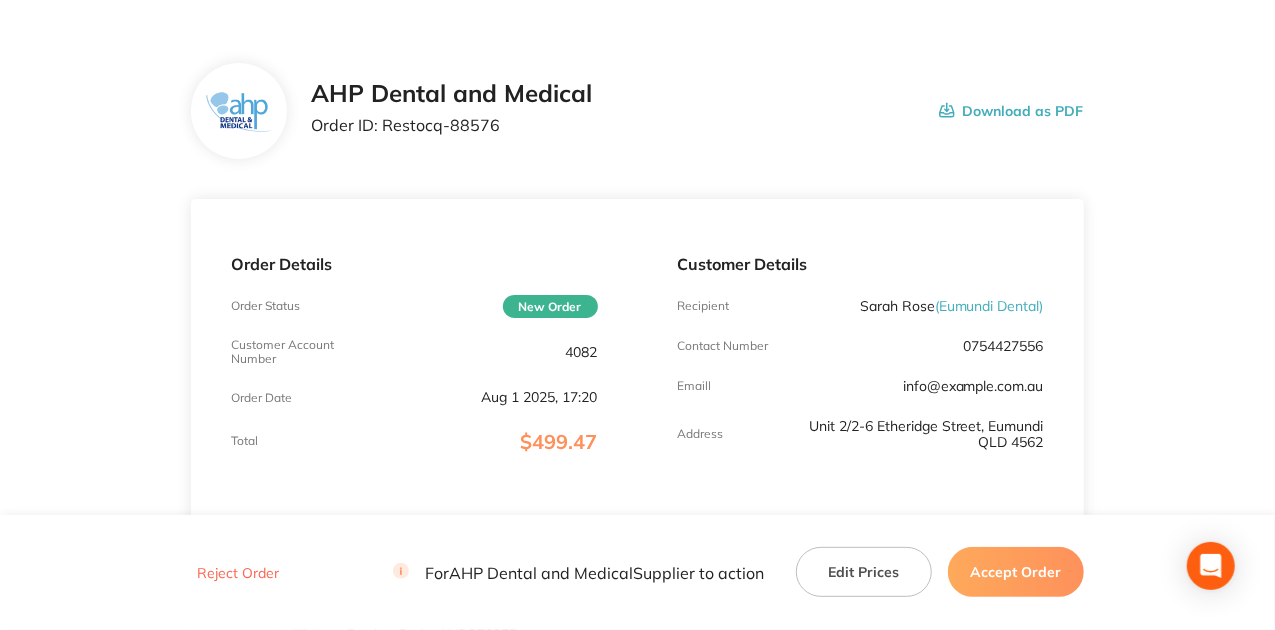 scroll, scrollTop: 133, scrollLeft: 0, axis: vertical 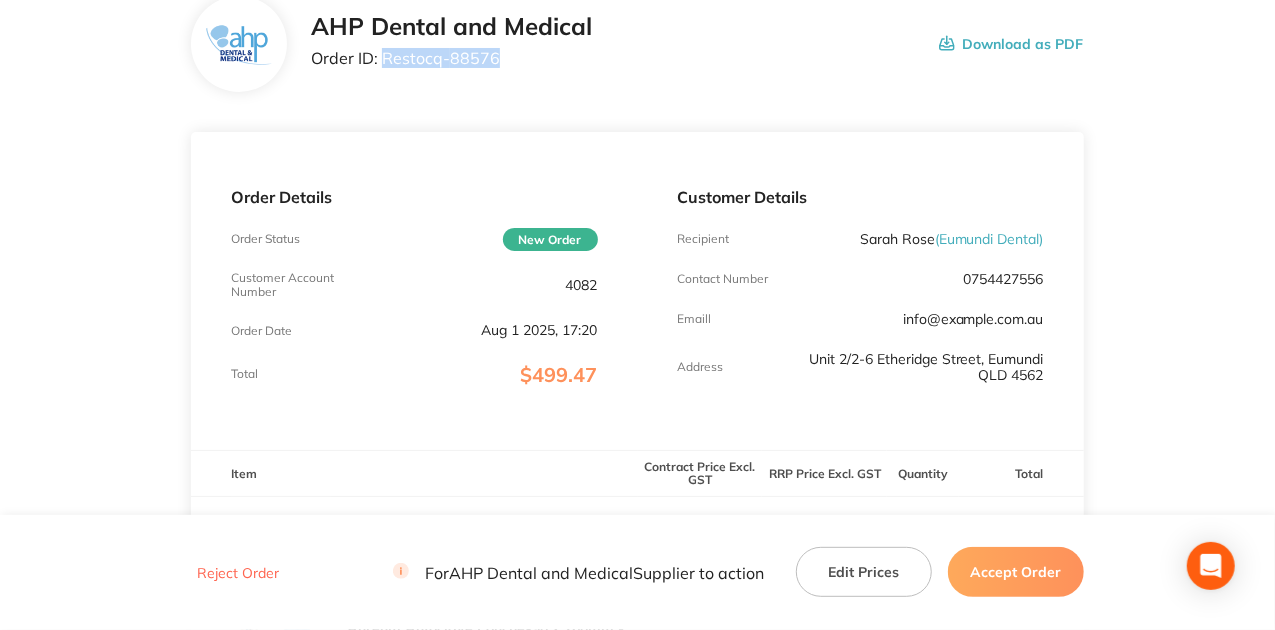 drag, startPoint x: 496, startPoint y: 59, endPoint x: 386, endPoint y: 80, distance: 111.9866 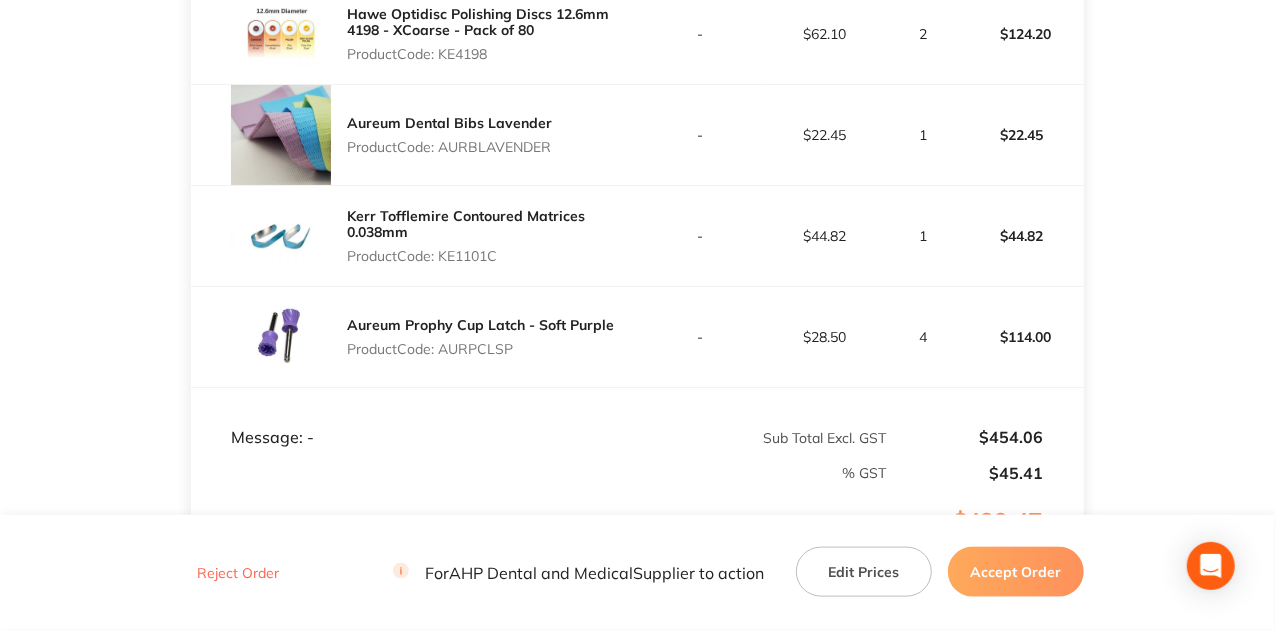 scroll, scrollTop: 1000, scrollLeft: 0, axis: vertical 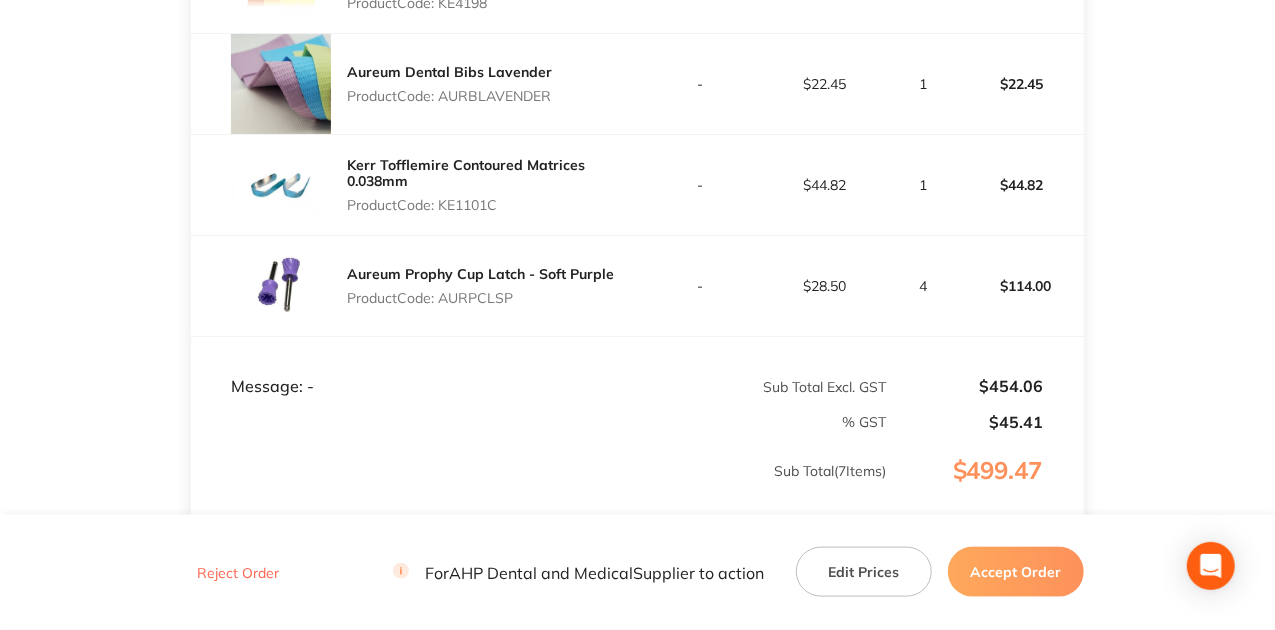 click on "Accept Order" at bounding box center [1016, 572] 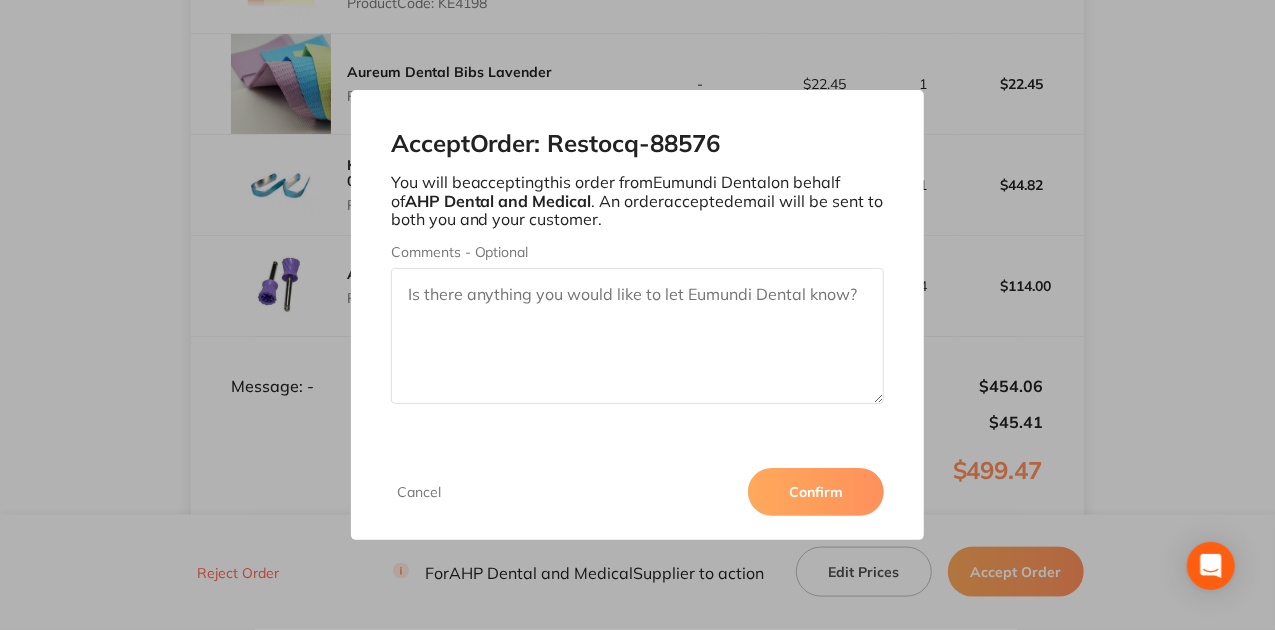 click on "Confirm" at bounding box center (816, 492) 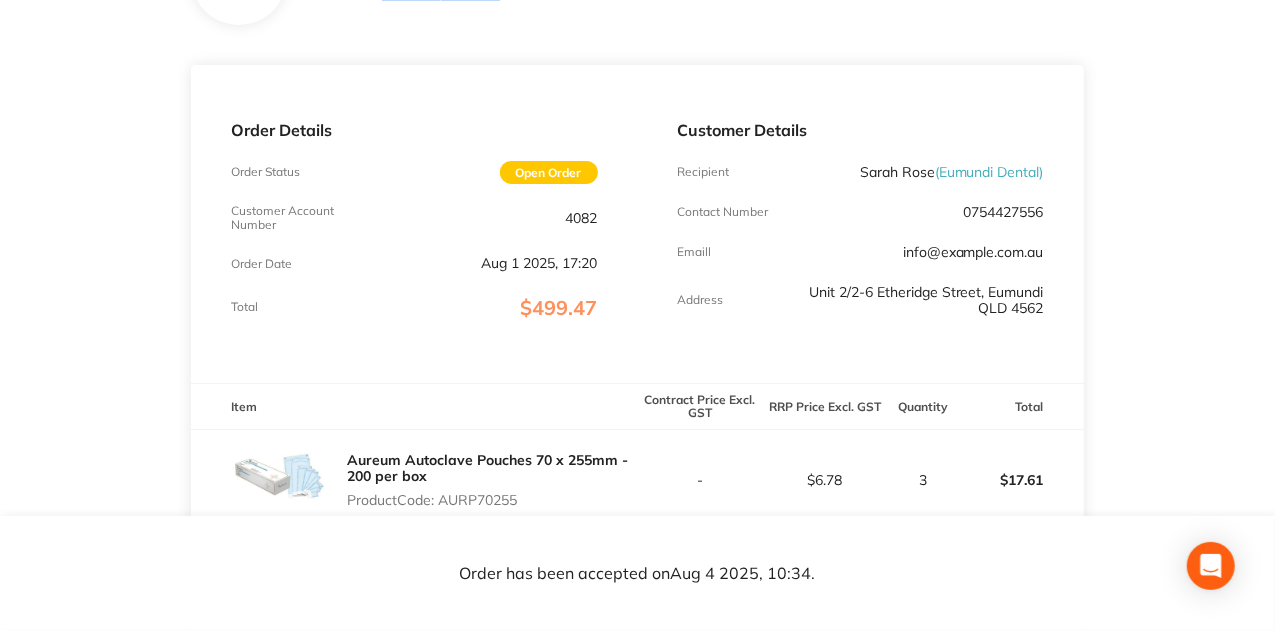 scroll, scrollTop: 266, scrollLeft: 0, axis: vertical 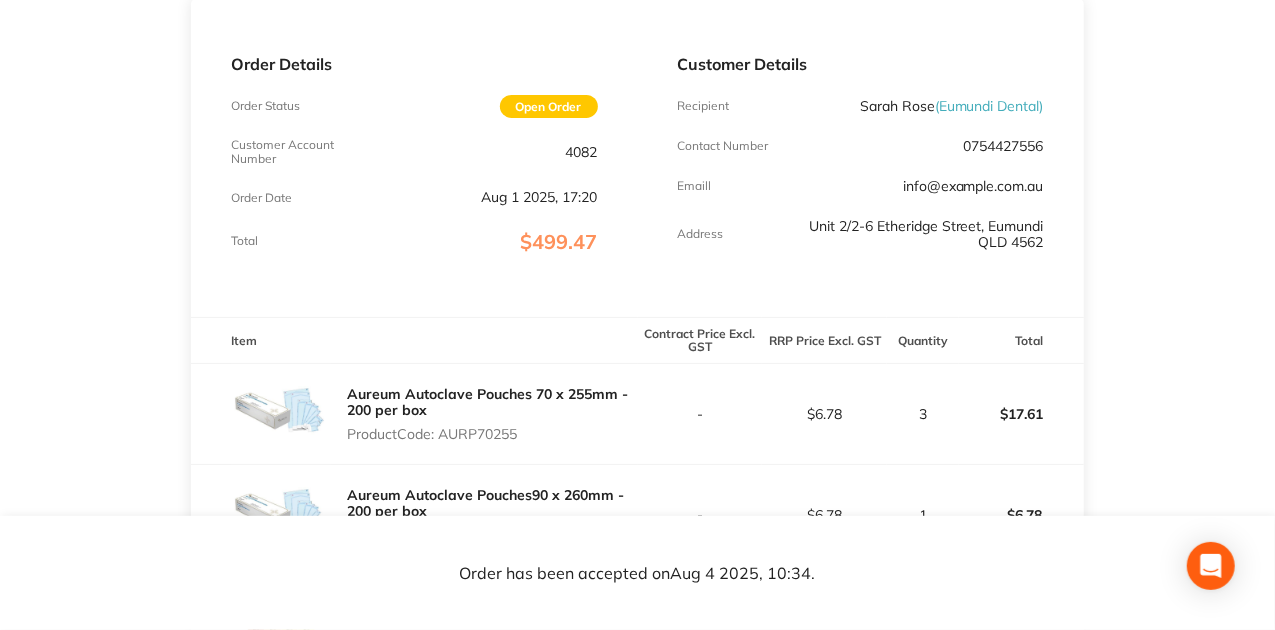 drag, startPoint x: 521, startPoint y: 426, endPoint x: 466, endPoint y: 433, distance: 55.443665 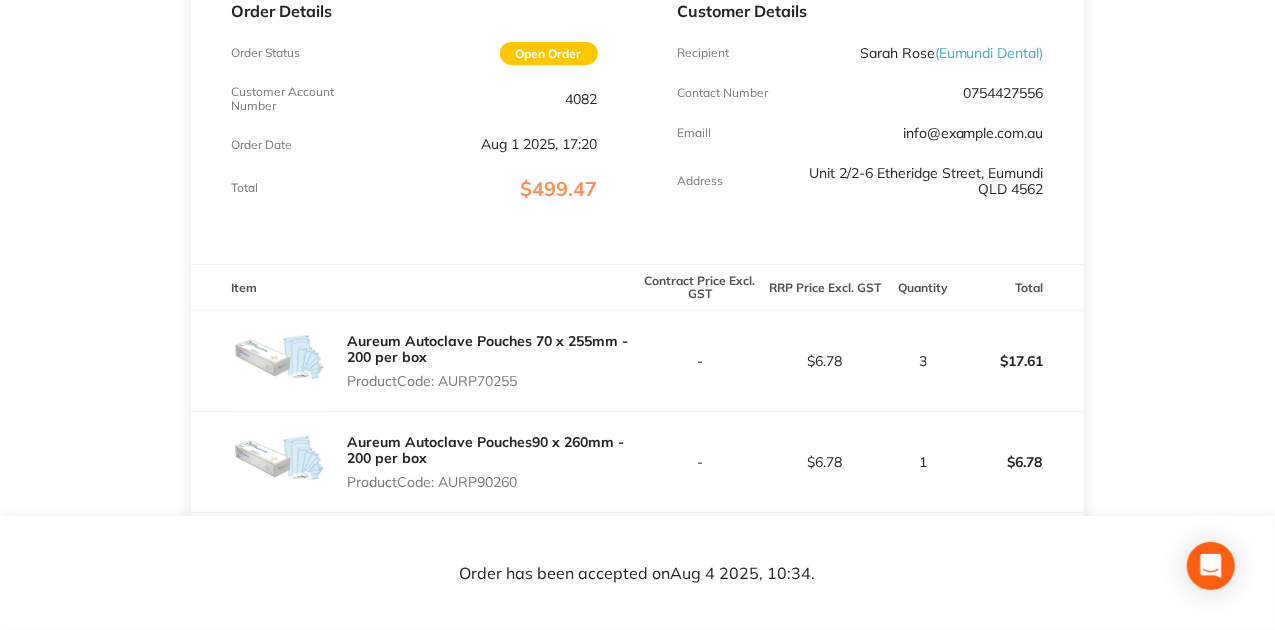 scroll, scrollTop: 400, scrollLeft: 0, axis: vertical 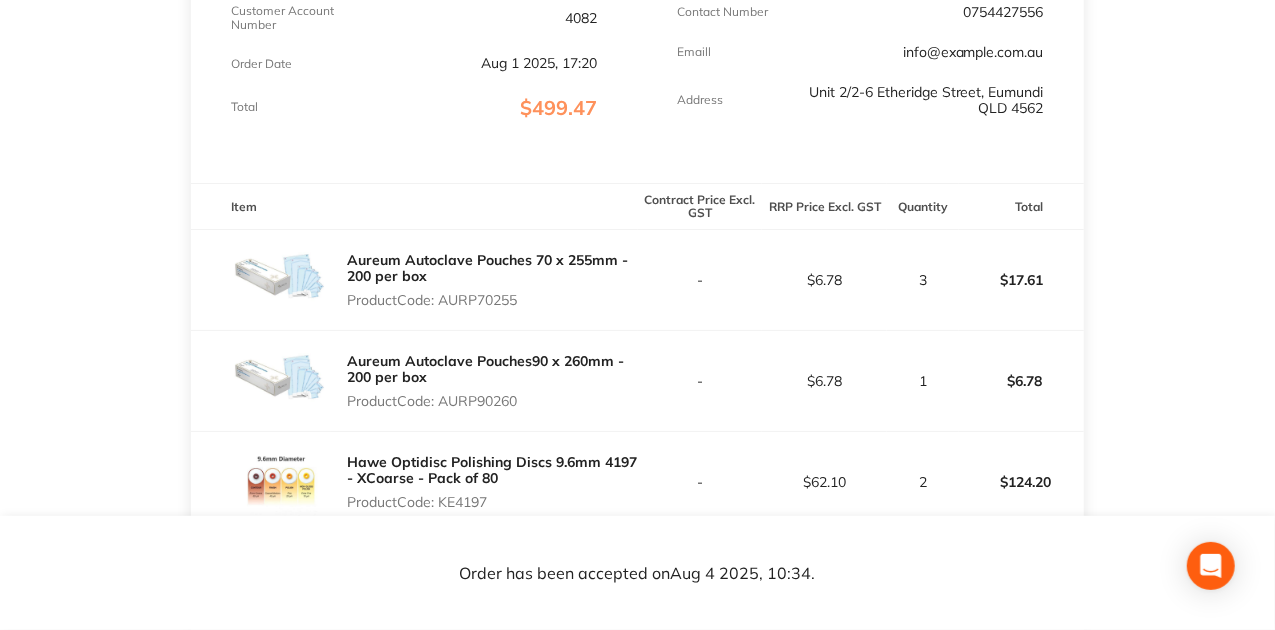 drag, startPoint x: 551, startPoint y: 402, endPoint x: 454, endPoint y: 415, distance: 97.867256 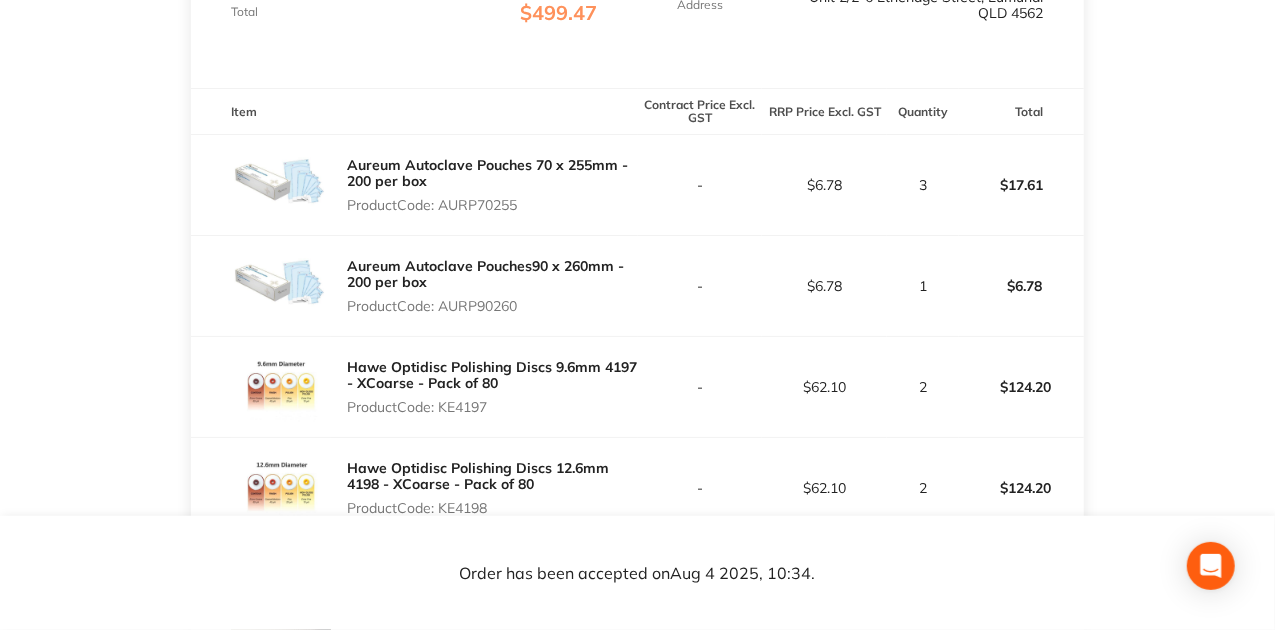 scroll, scrollTop: 533, scrollLeft: 0, axis: vertical 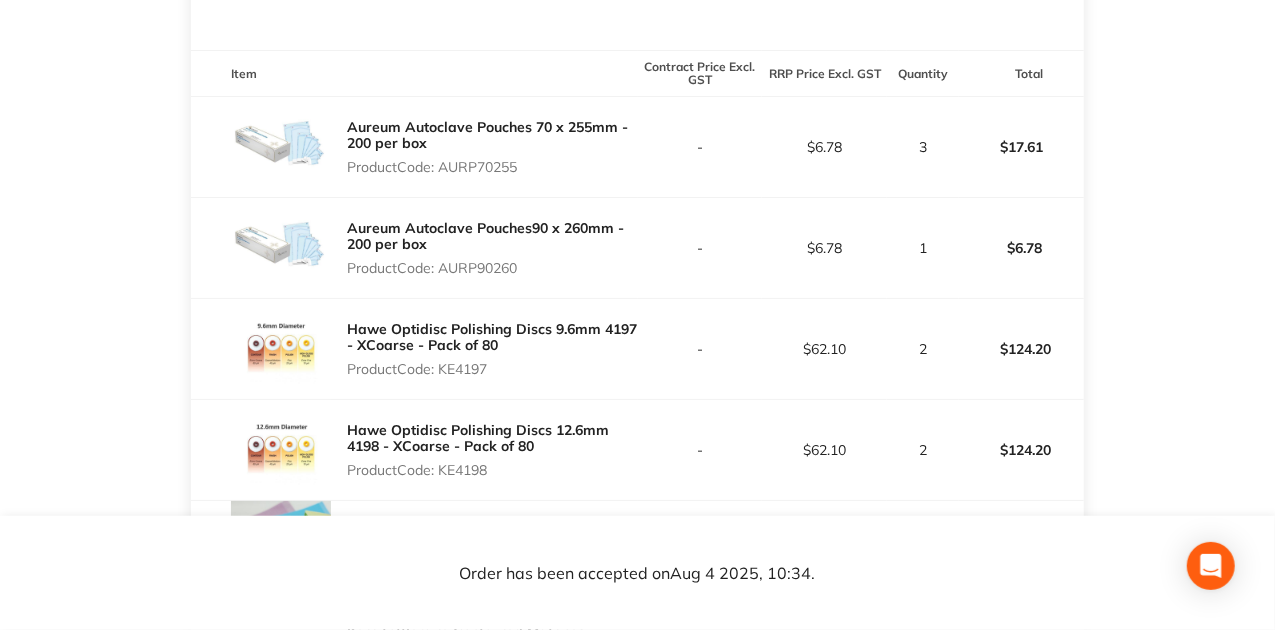 drag, startPoint x: 526, startPoint y: 376, endPoint x: 461, endPoint y: 380, distance: 65.12296 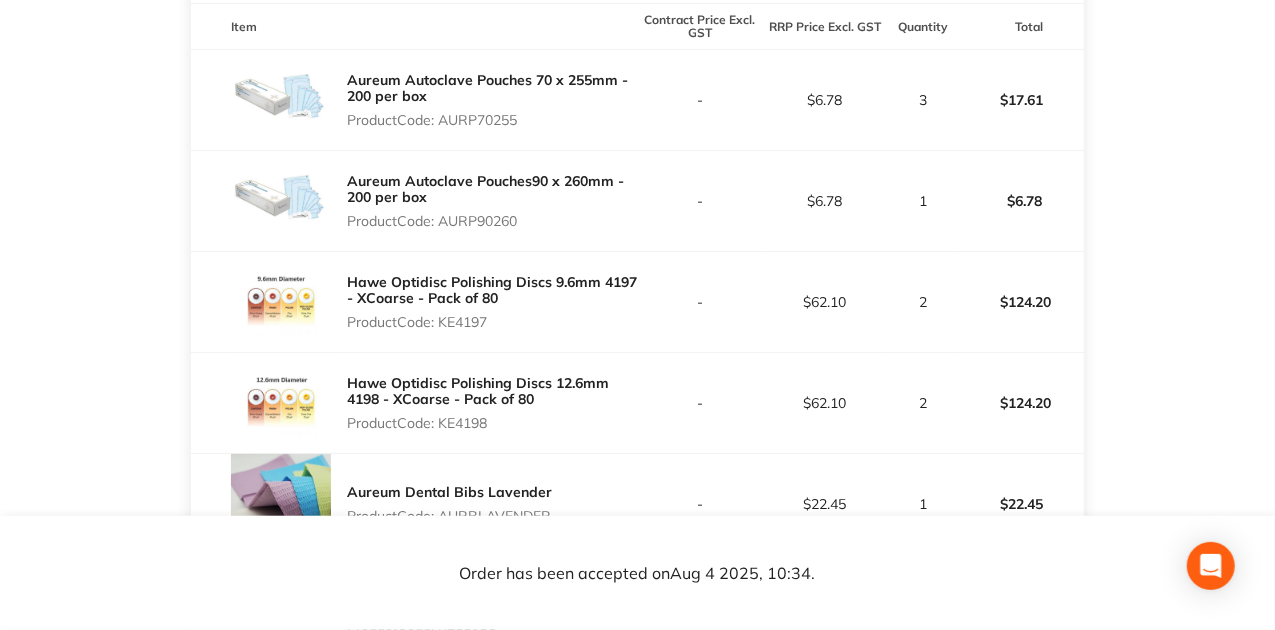 scroll, scrollTop: 600, scrollLeft: 0, axis: vertical 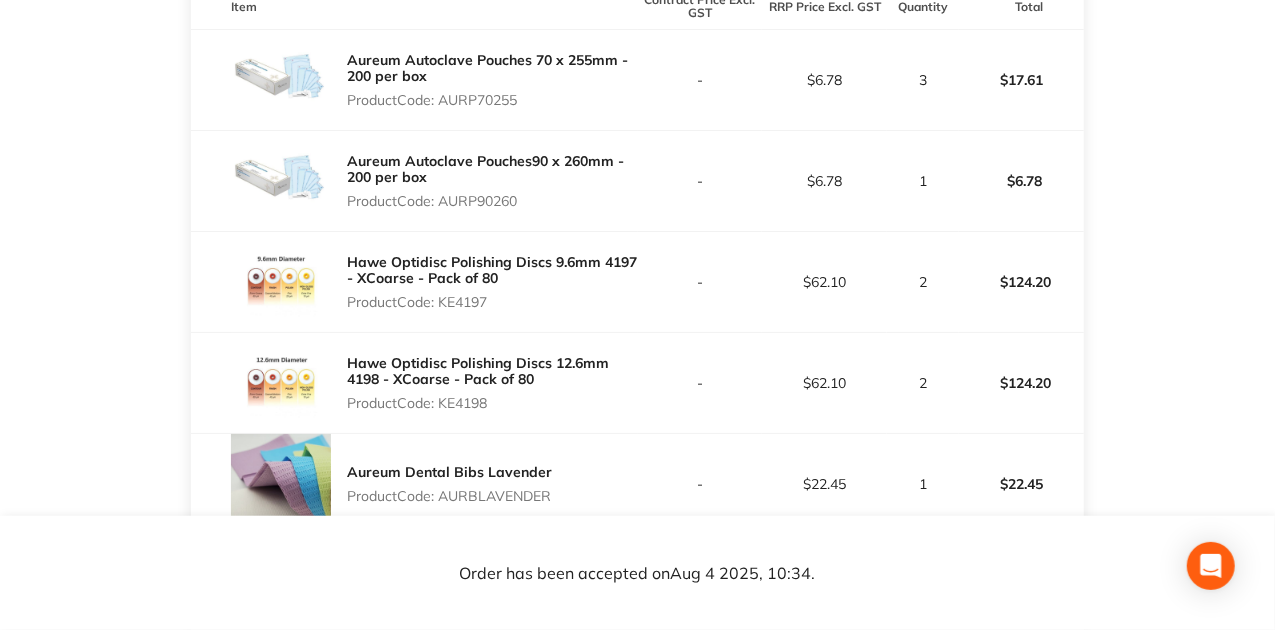 drag, startPoint x: 518, startPoint y: 394, endPoint x: 367, endPoint y: 345, distance: 158.75137 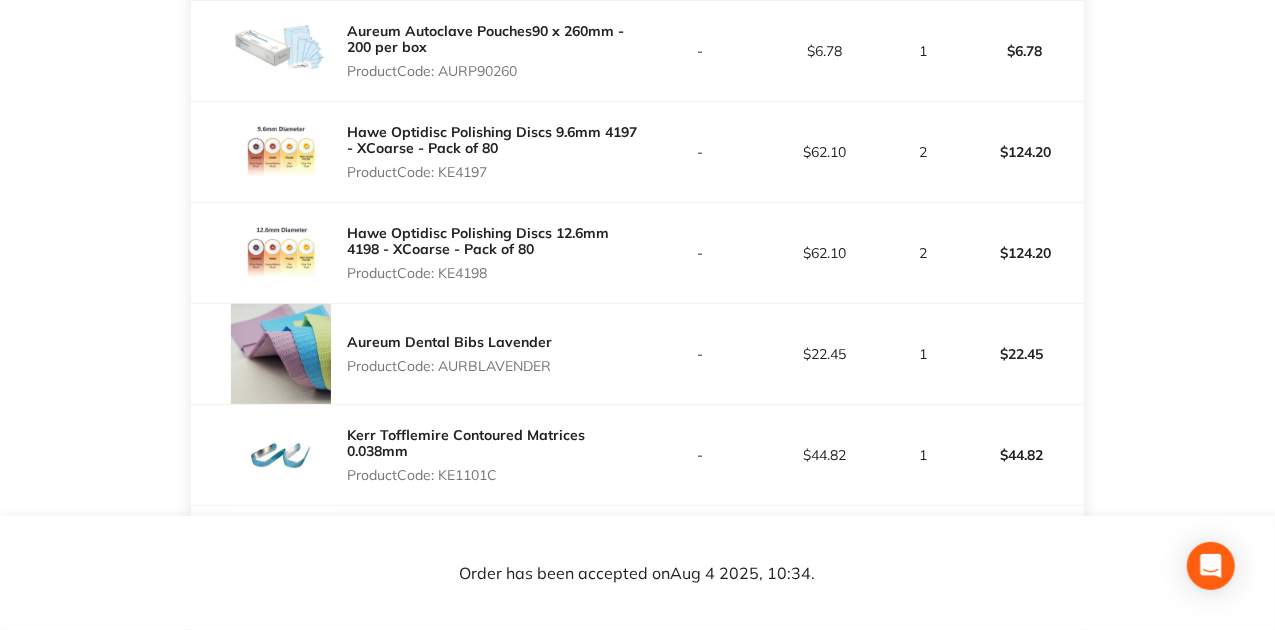 scroll, scrollTop: 733, scrollLeft: 0, axis: vertical 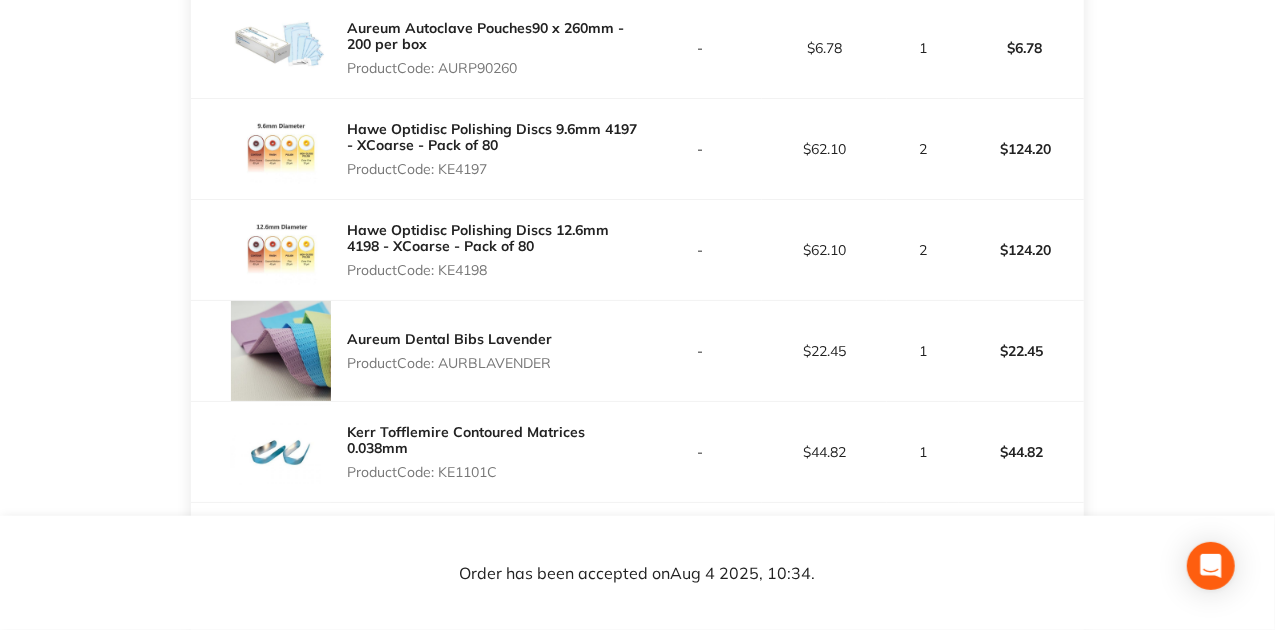 drag, startPoint x: 521, startPoint y: 387, endPoint x: 464, endPoint y: 385, distance: 57.035076 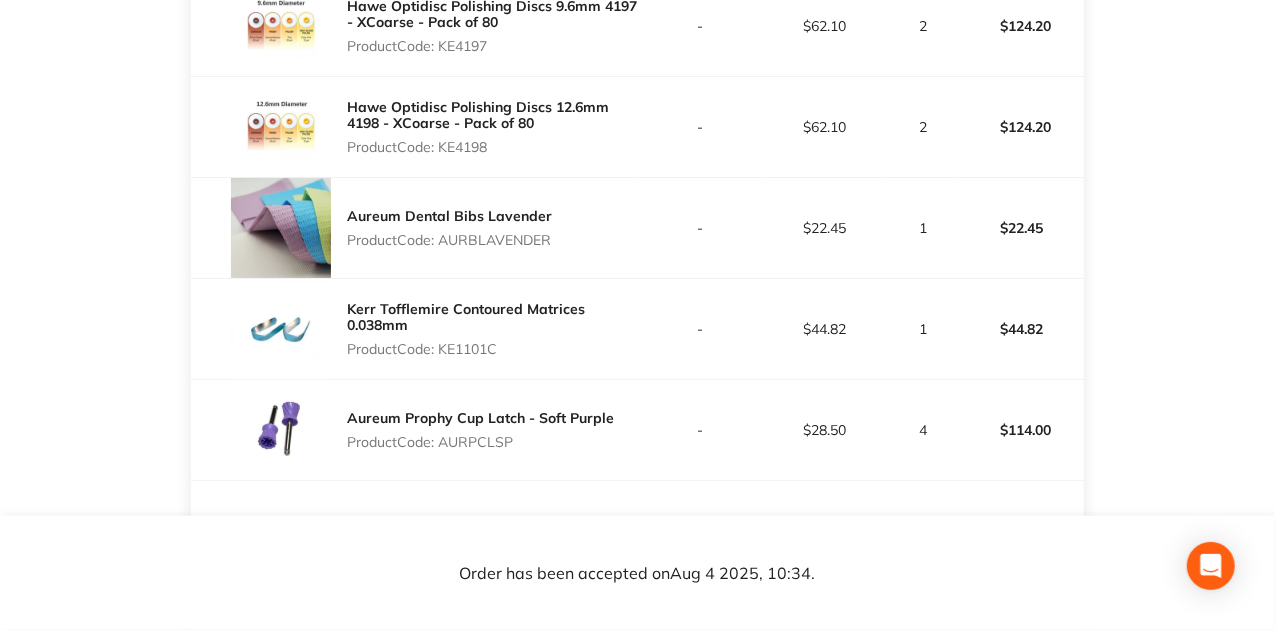 scroll, scrollTop: 866, scrollLeft: 0, axis: vertical 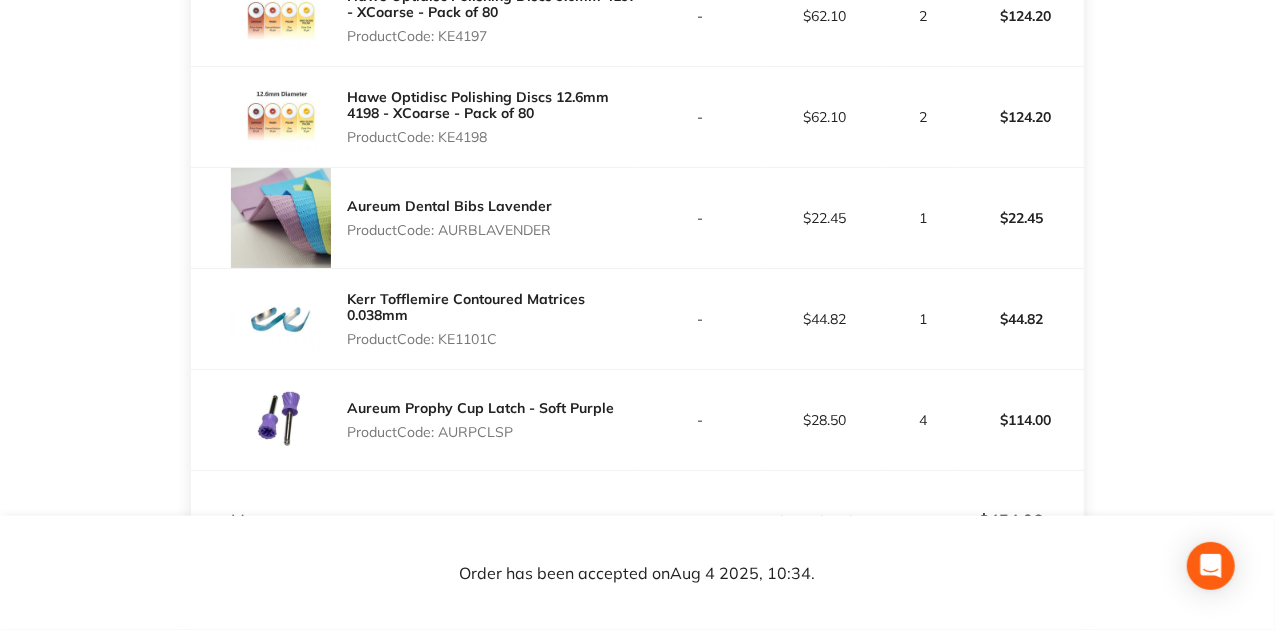 drag, startPoint x: 503, startPoint y: 341, endPoint x: 446, endPoint y: 348, distance: 57.428215 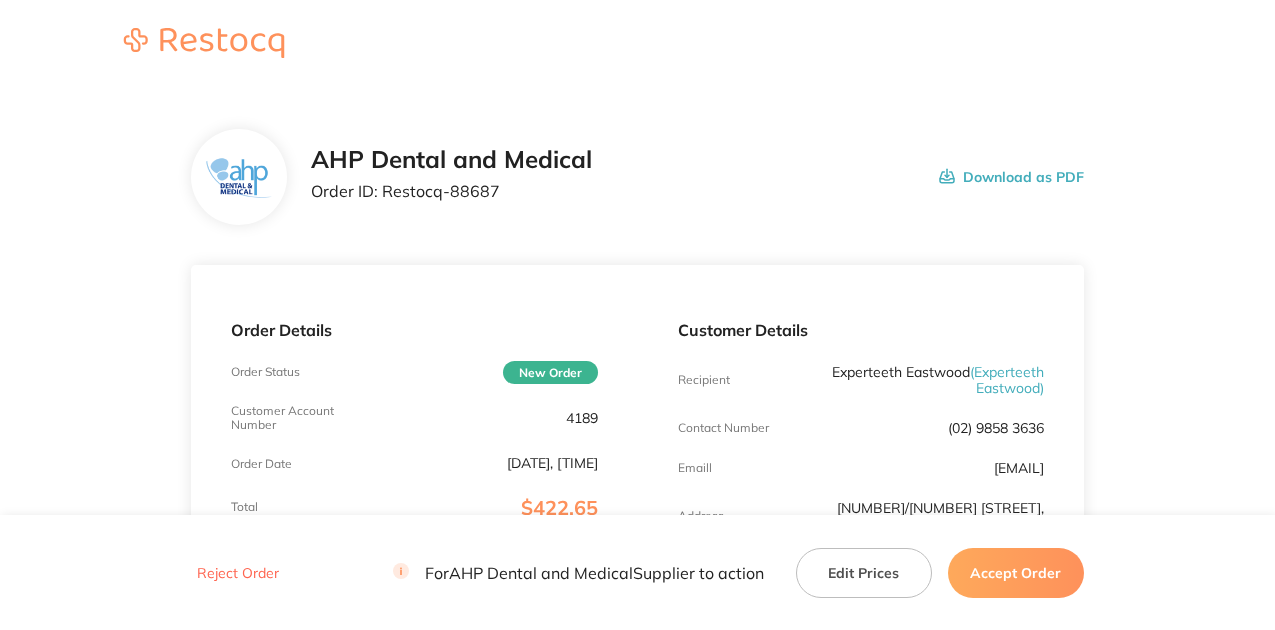 scroll, scrollTop: 0, scrollLeft: 0, axis: both 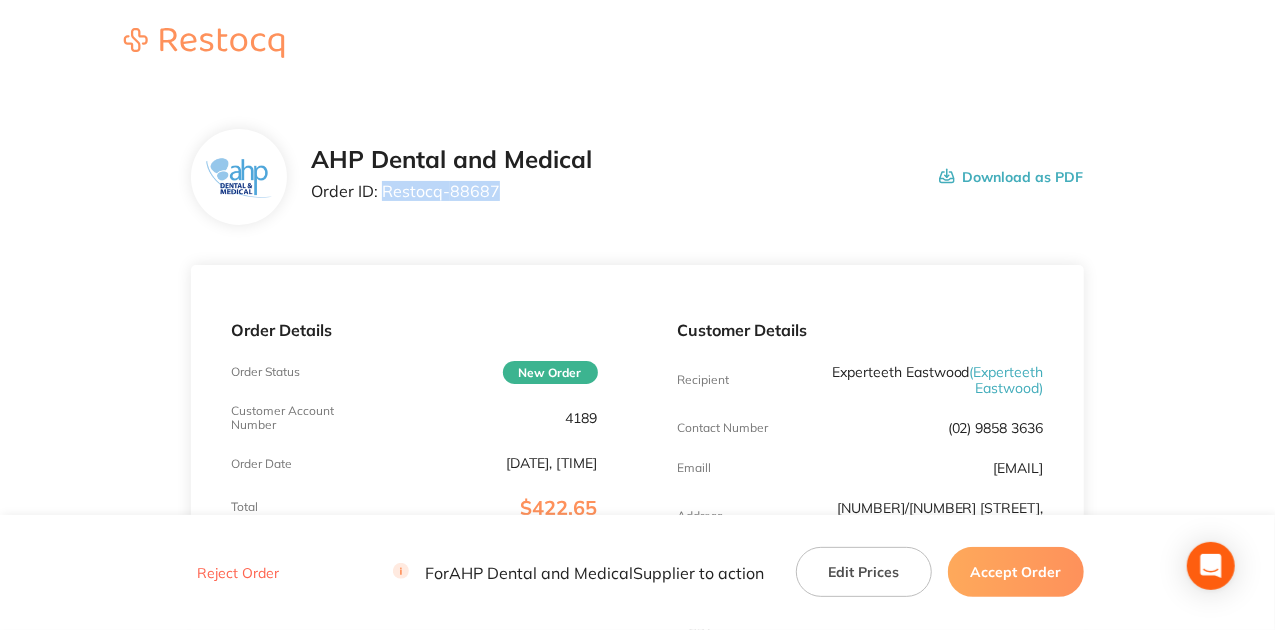 drag, startPoint x: 492, startPoint y: 194, endPoint x: 382, endPoint y: 194, distance: 110 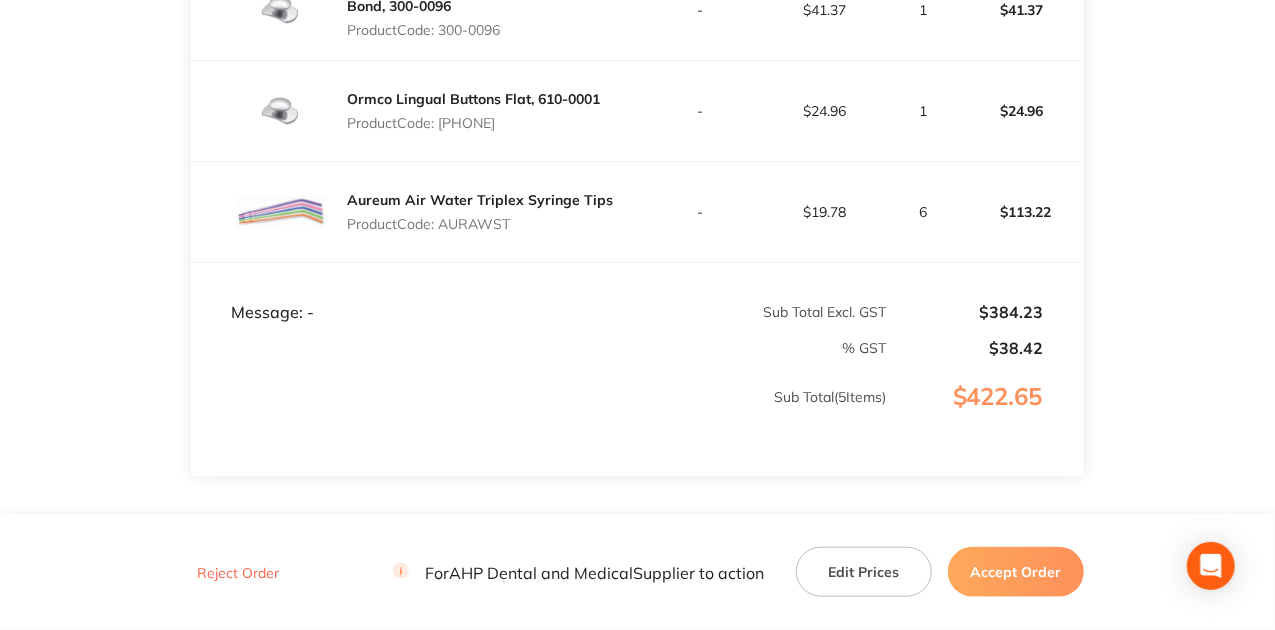 scroll, scrollTop: 933, scrollLeft: 0, axis: vertical 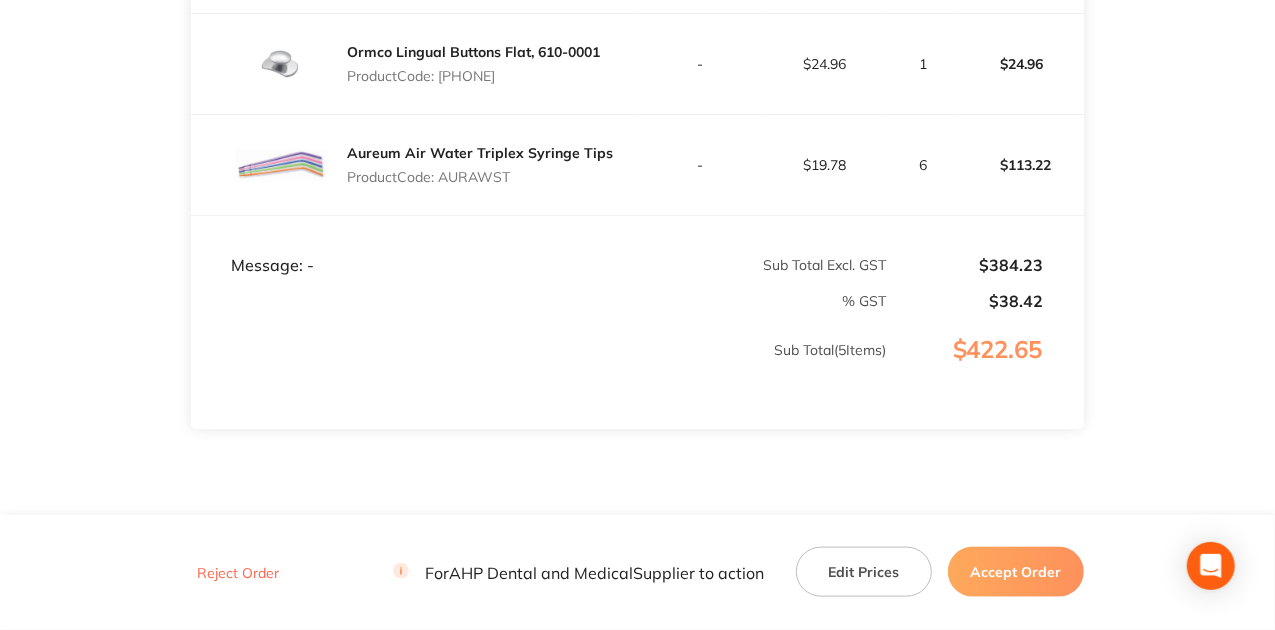 click on "Accept Order" at bounding box center (1016, 572) 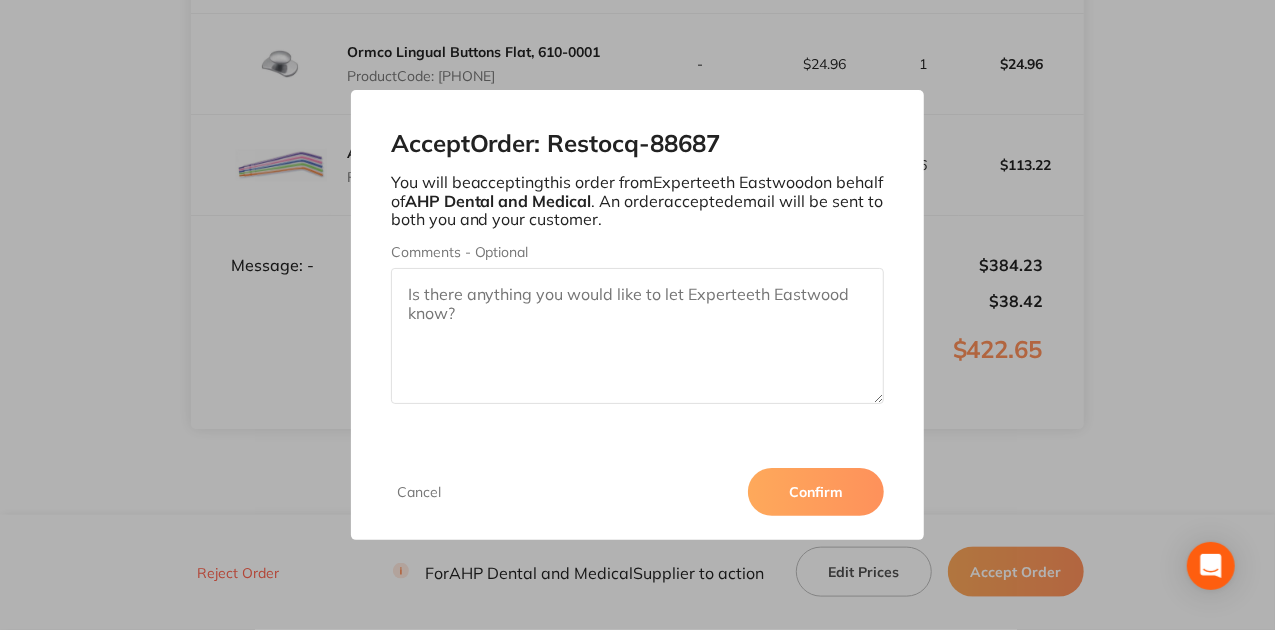 click on "Confirm" at bounding box center [816, 492] 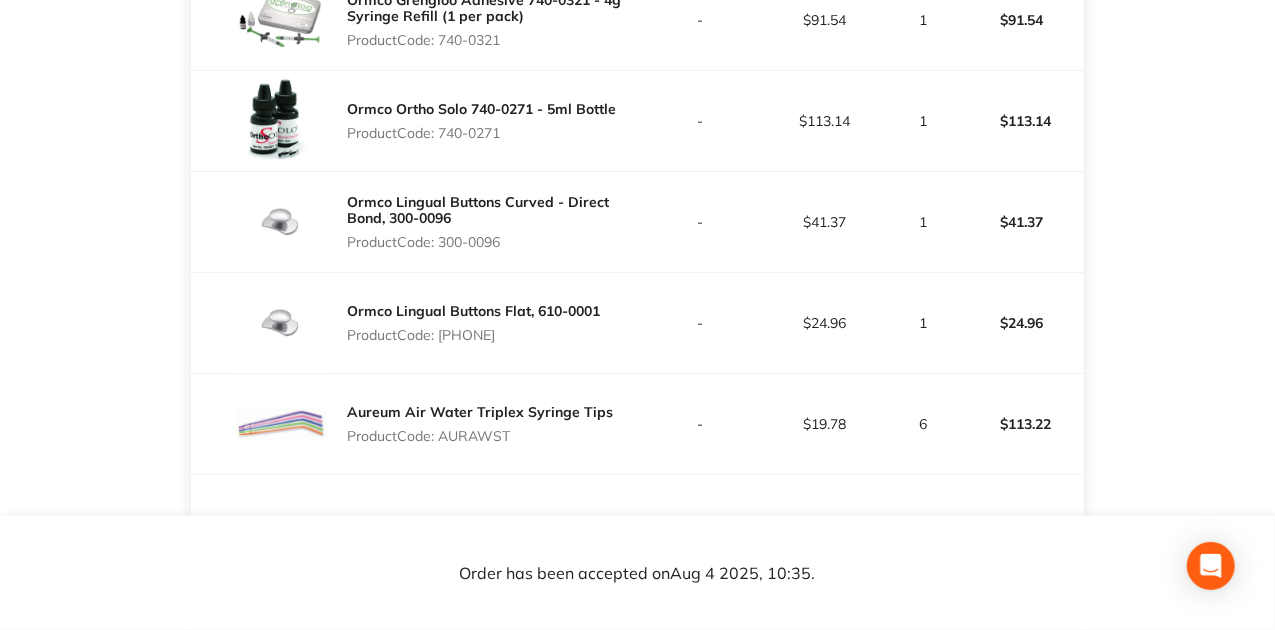 scroll, scrollTop: 466, scrollLeft: 0, axis: vertical 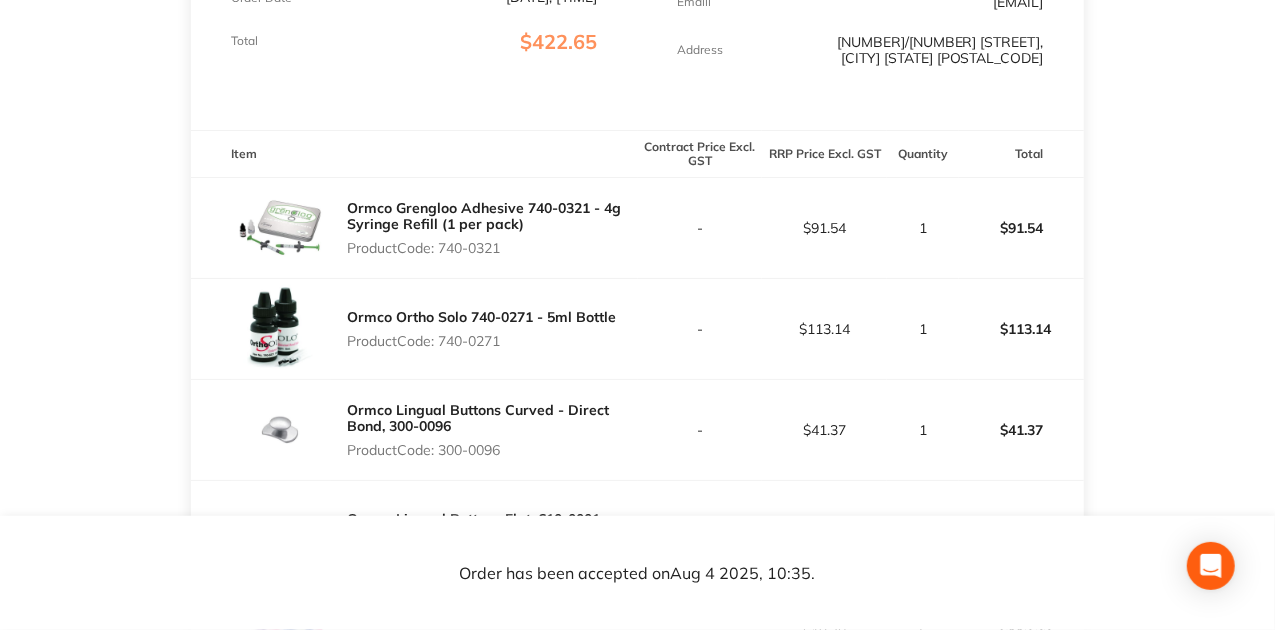 drag, startPoint x: 444, startPoint y: 250, endPoint x: 522, endPoint y: 238, distance: 78.91768 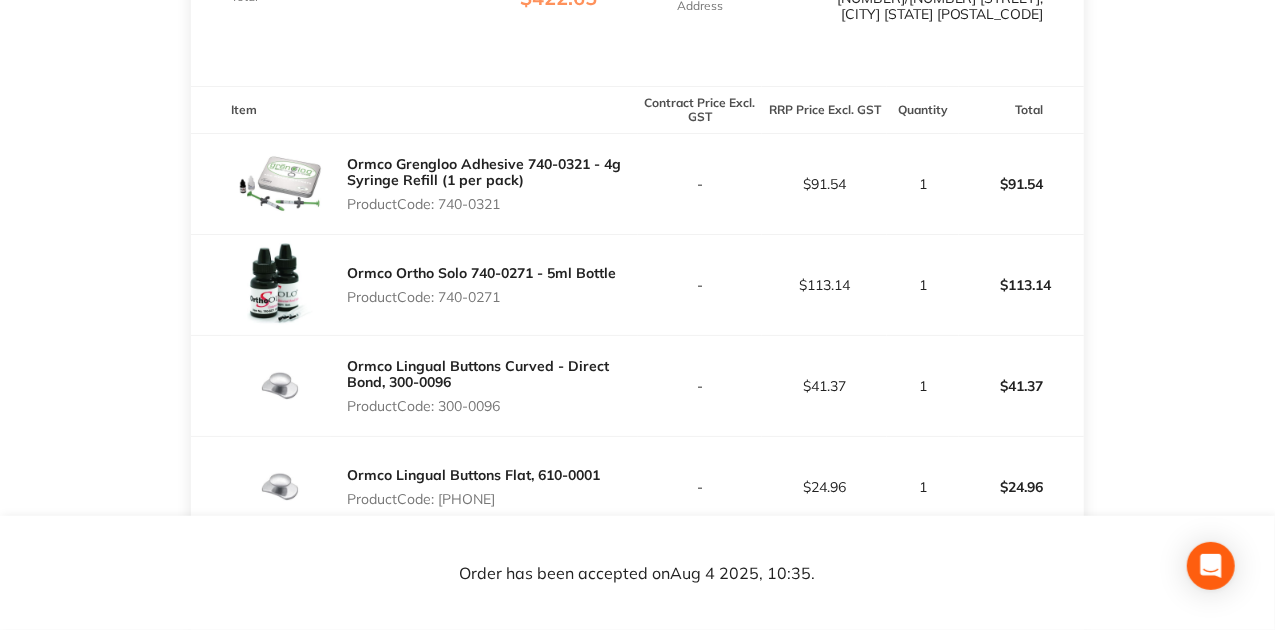 scroll, scrollTop: 533, scrollLeft: 0, axis: vertical 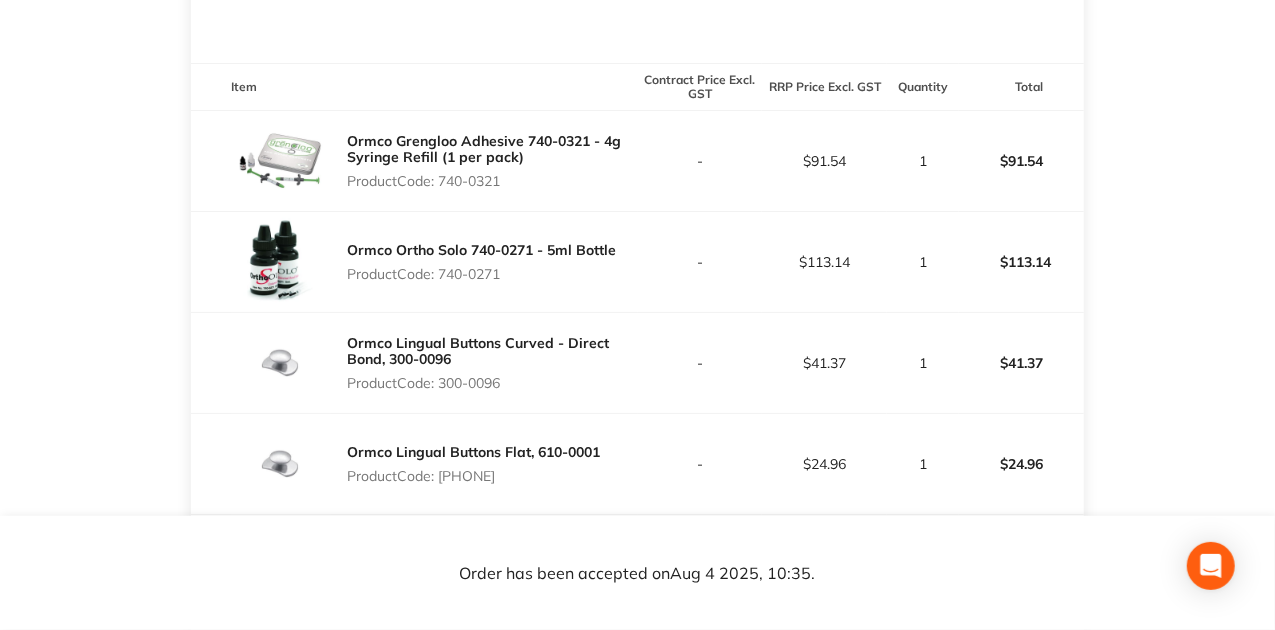 drag, startPoint x: 498, startPoint y: 276, endPoint x: 436, endPoint y: 278, distance: 62.03225 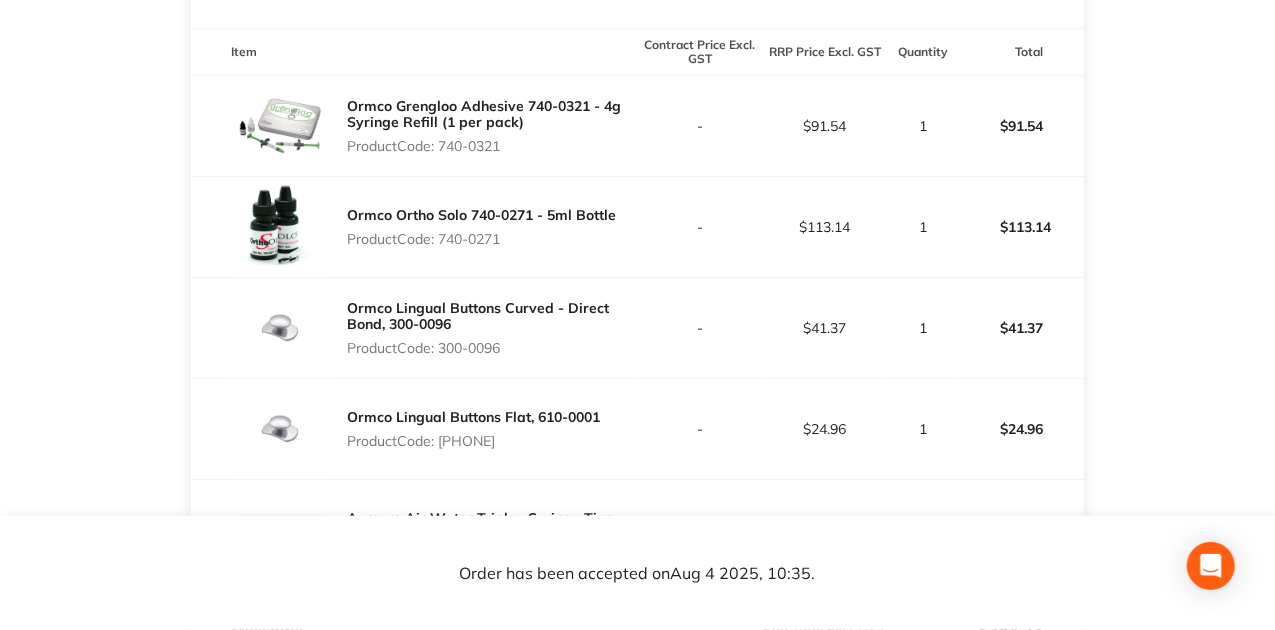 scroll, scrollTop: 600, scrollLeft: 0, axis: vertical 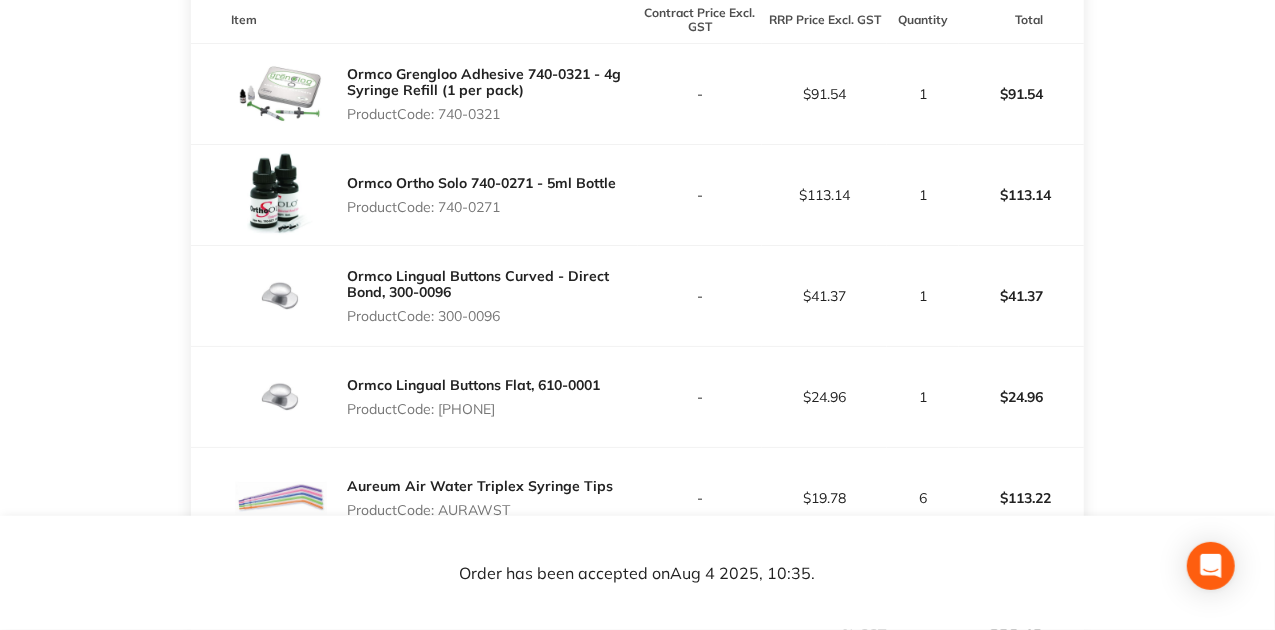 drag, startPoint x: 518, startPoint y: 316, endPoint x: 442, endPoint y: 316, distance: 76 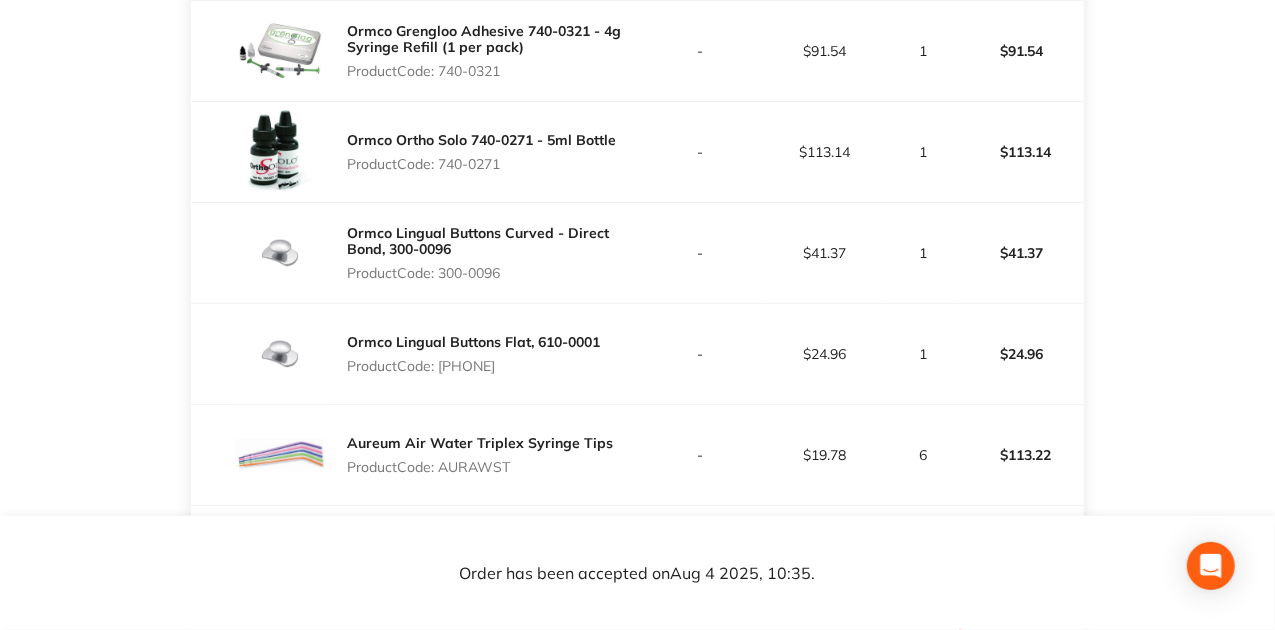 scroll, scrollTop: 666, scrollLeft: 0, axis: vertical 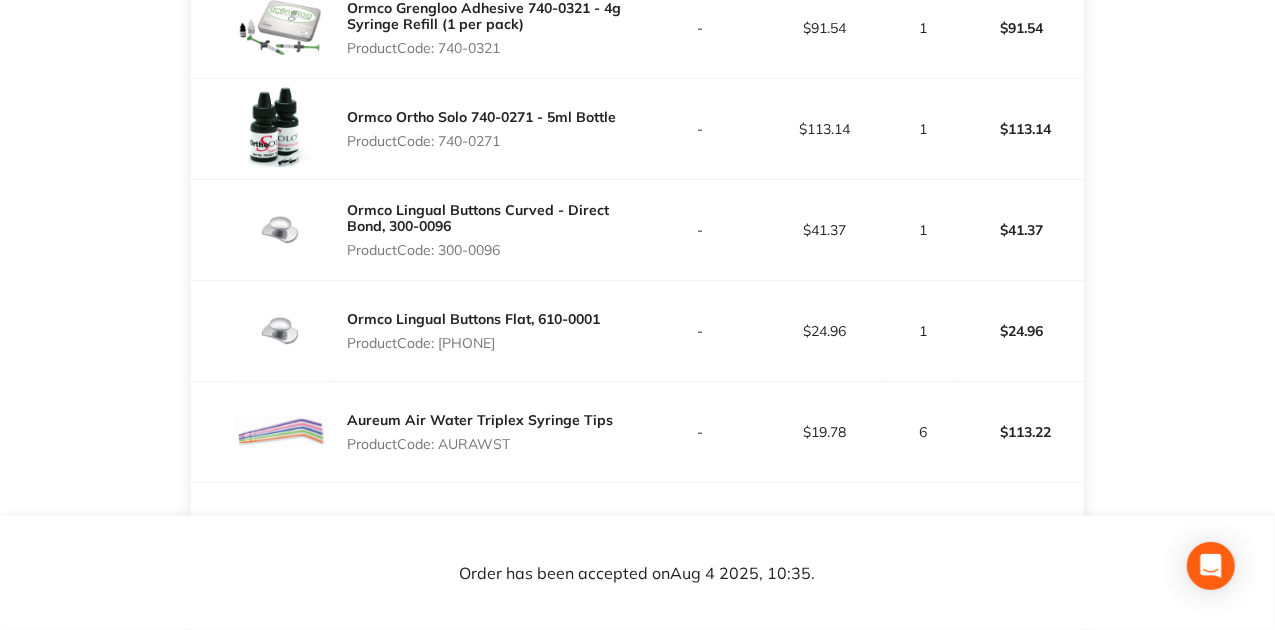drag, startPoint x: 514, startPoint y: 346, endPoint x: 428, endPoint y: 344, distance: 86.023254 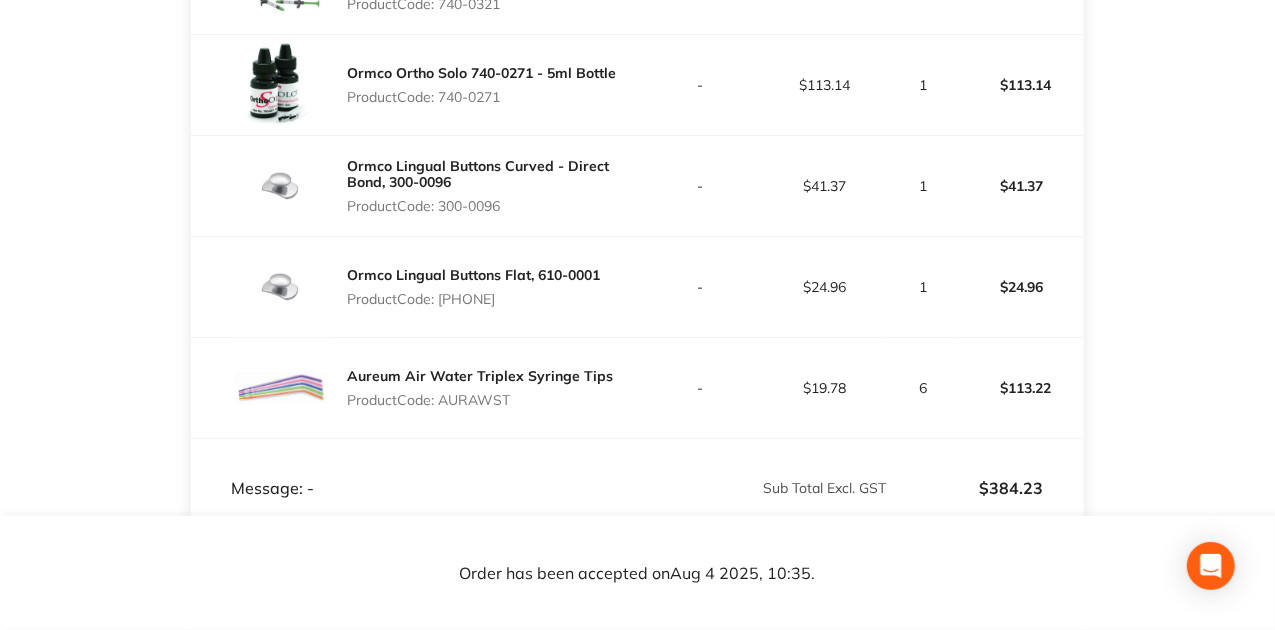 scroll, scrollTop: 733, scrollLeft: 0, axis: vertical 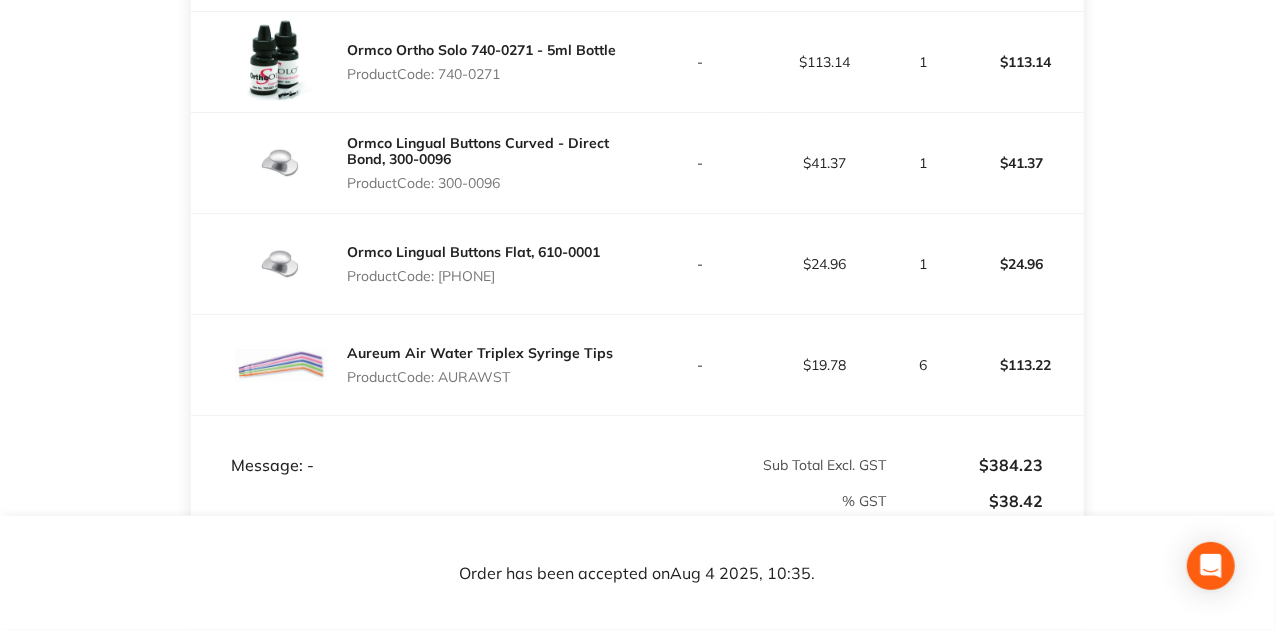 drag, startPoint x: 542, startPoint y: 381, endPoint x: 441, endPoint y: 380, distance: 101.00495 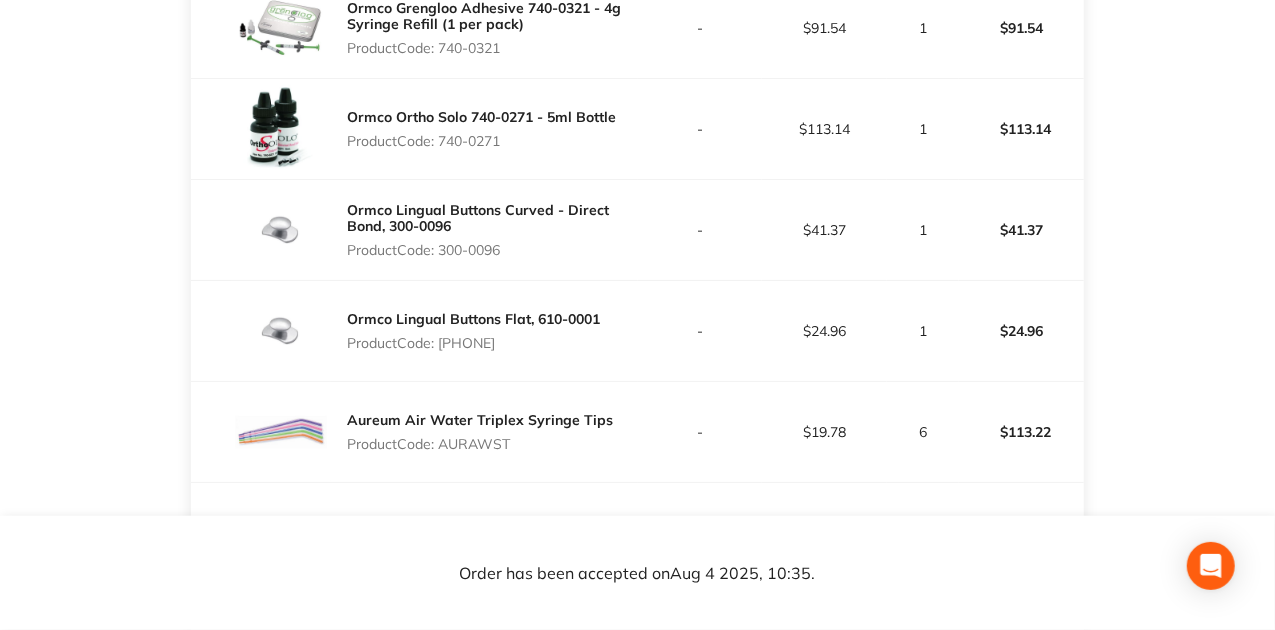 scroll, scrollTop: 600, scrollLeft: 0, axis: vertical 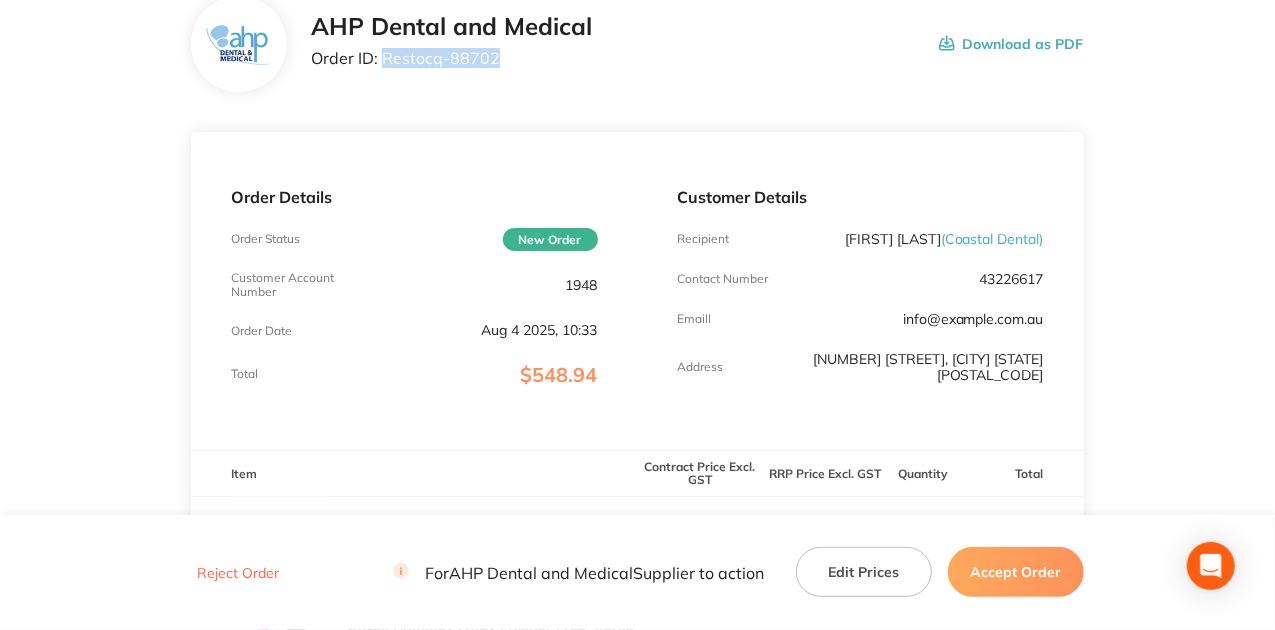 drag, startPoint x: 510, startPoint y: 56, endPoint x: 383, endPoint y: 65, distance: 127.3185 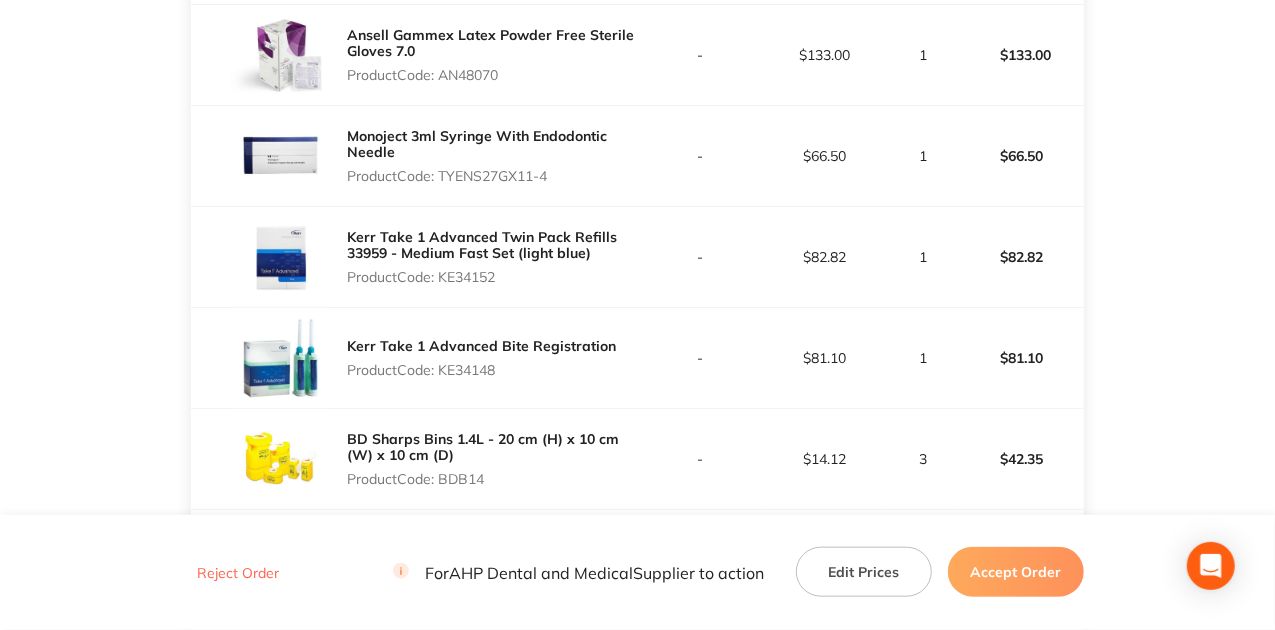 scroll, scrollTop: 666, scrollLeft: 0, axis: vertical 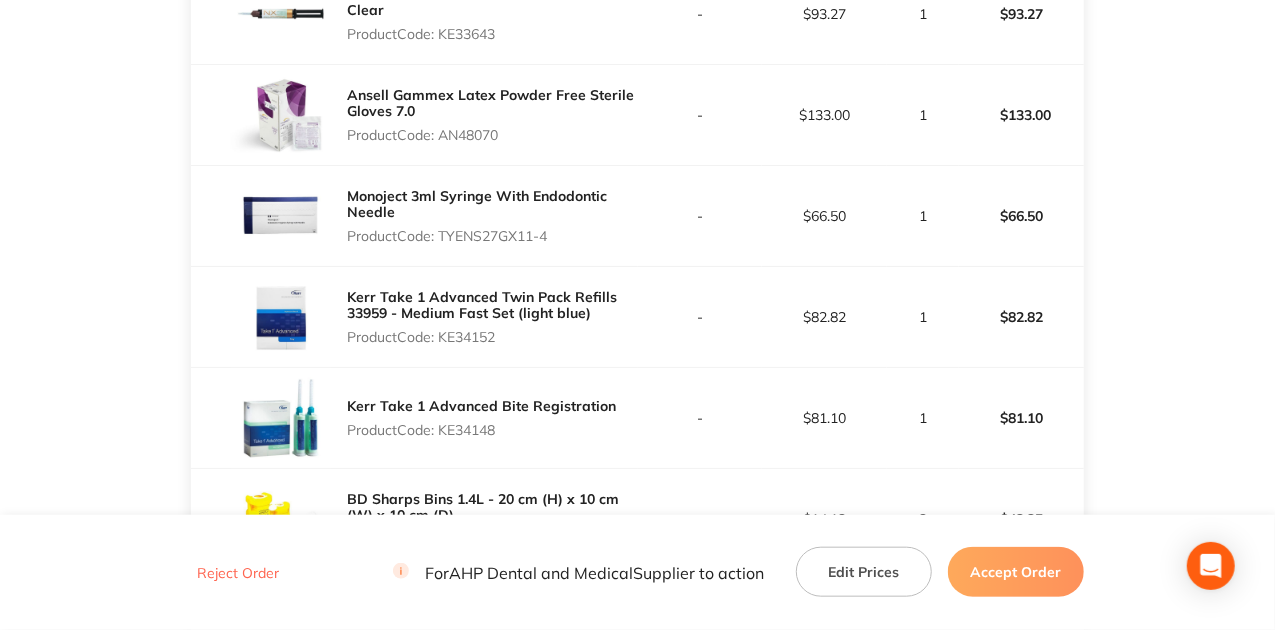 click on "Edit Prices" at bounding box center (864, 572) 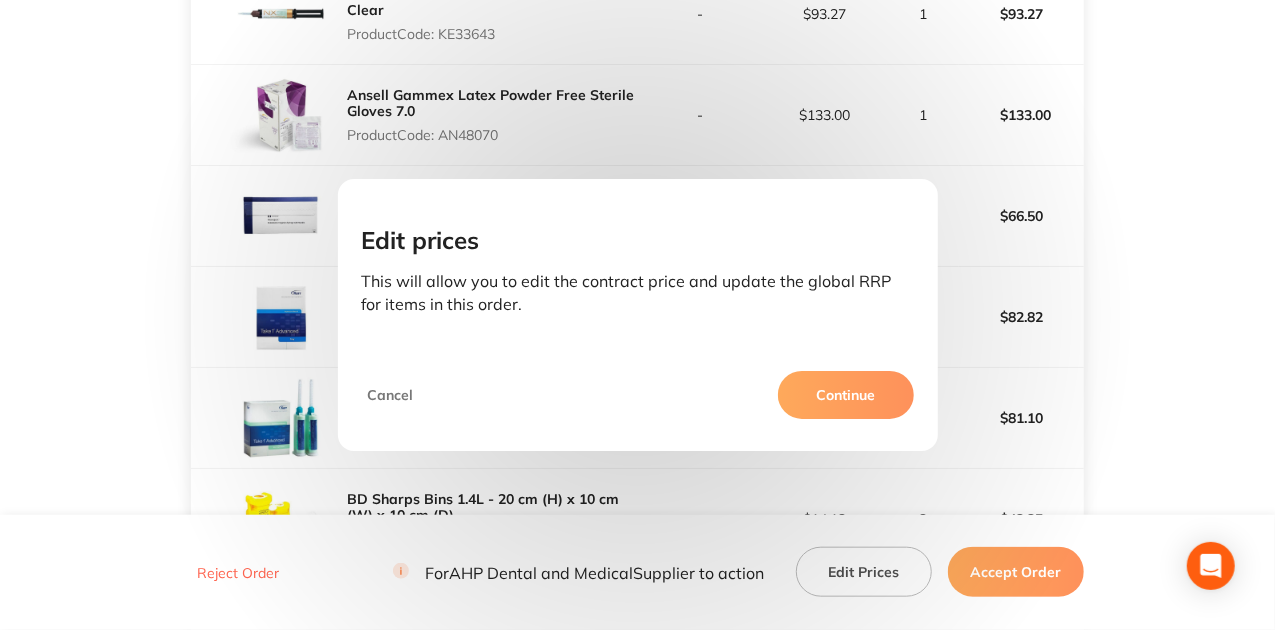 click on "Continue" at bounding box center (846, 395) 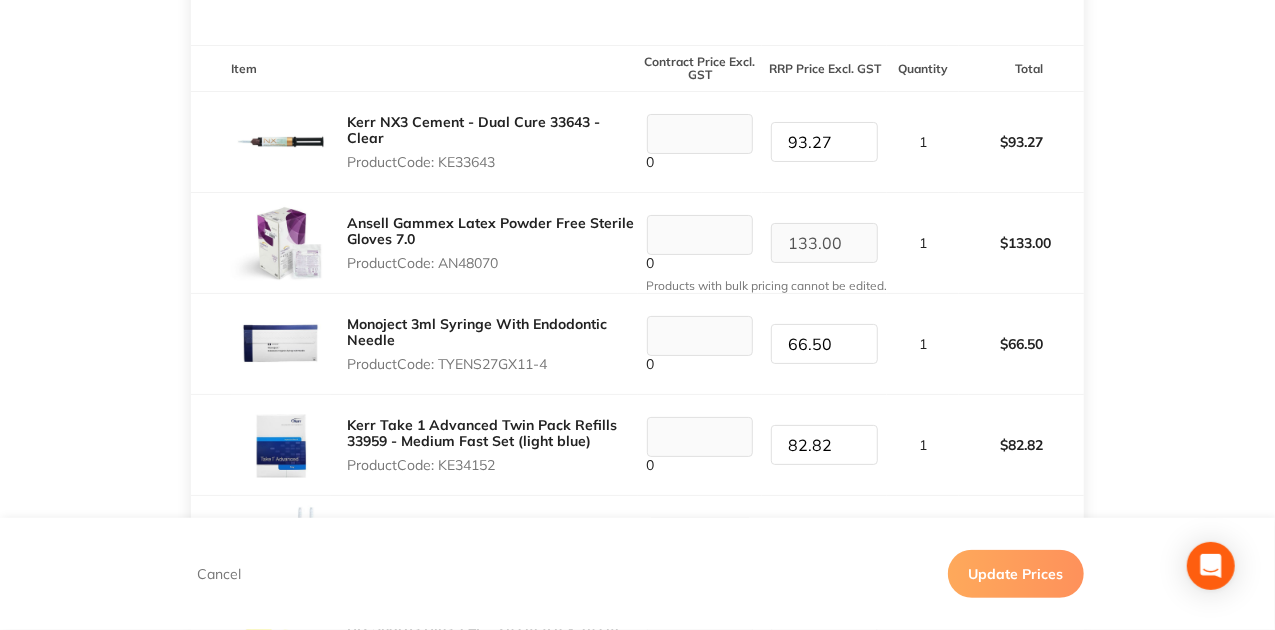 scroll, scrollTop: 533, scrollLeft: 0, axis: vertical 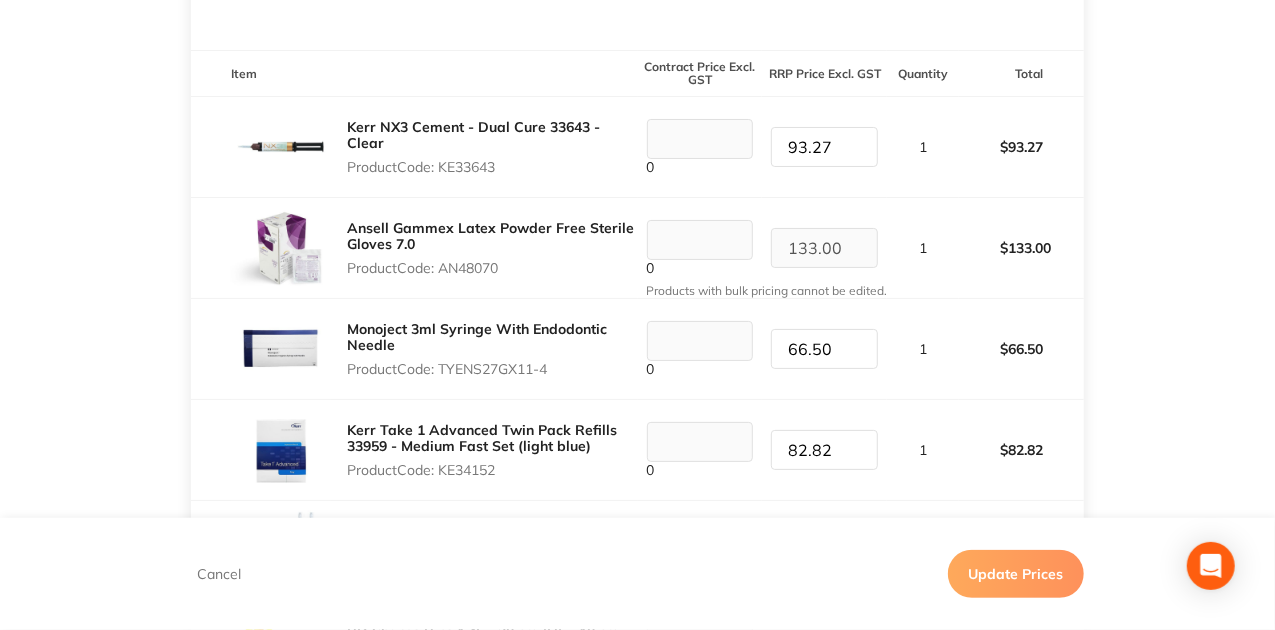 drag, startPoint x: 839, startPoint y: 344, endPoint x: 604, endPoint y: 288, distance: 241.58022 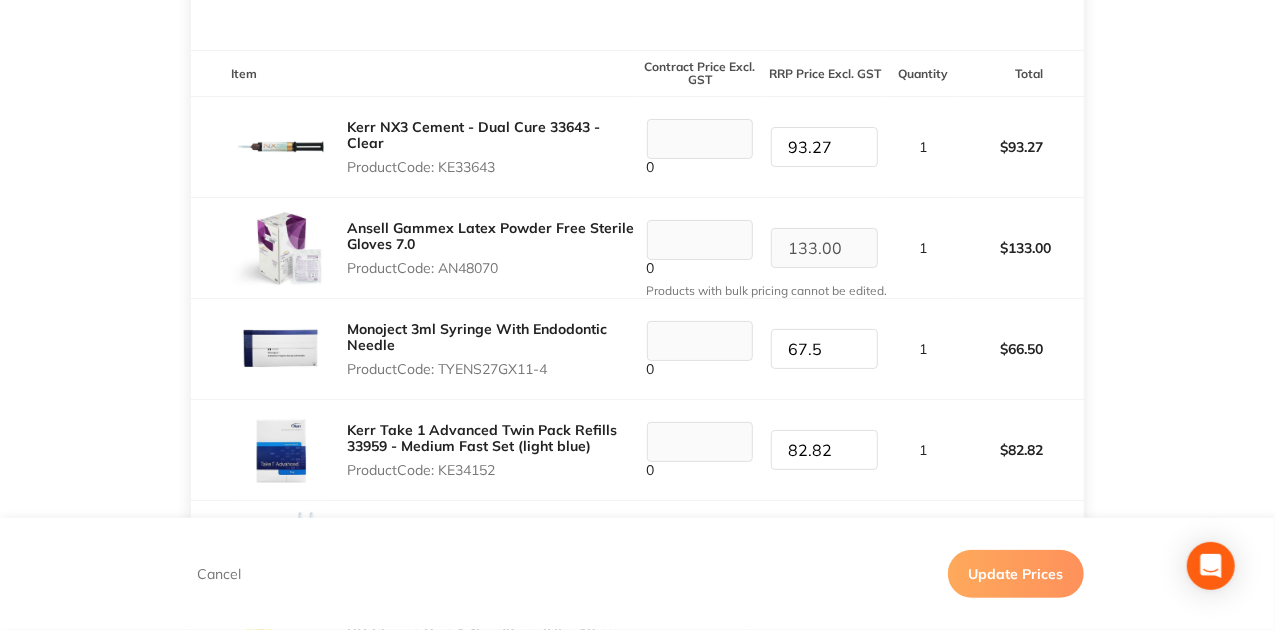 click on "67.5" at bounding box center [824, 349] 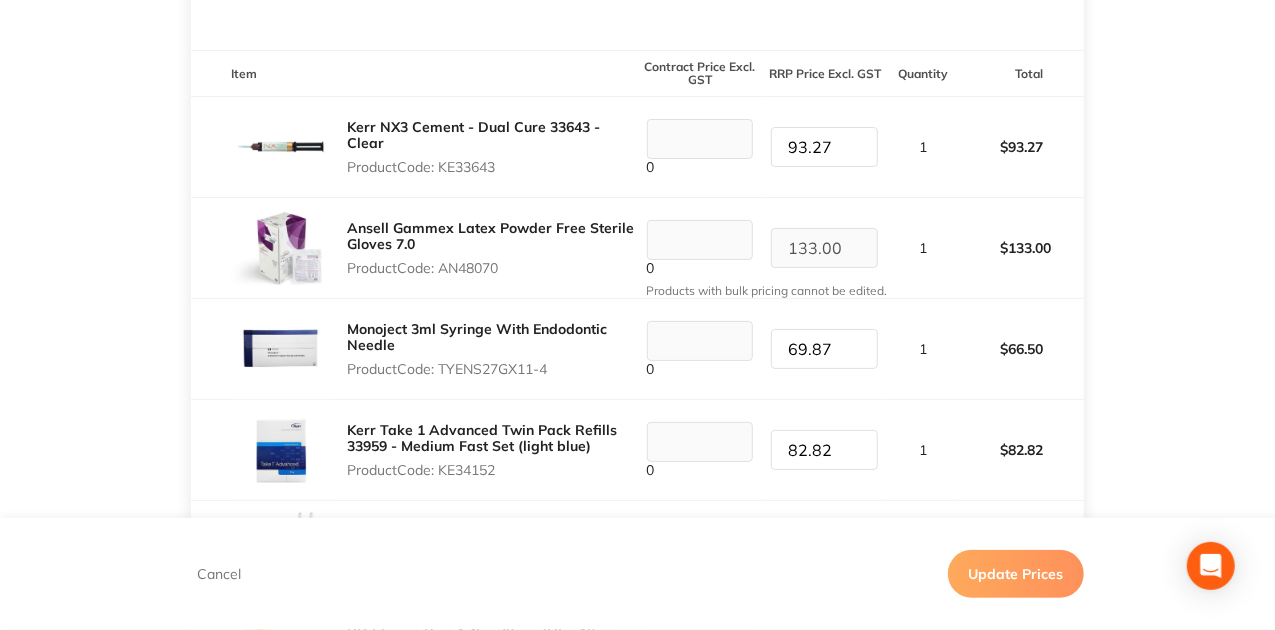 type on "69.87" 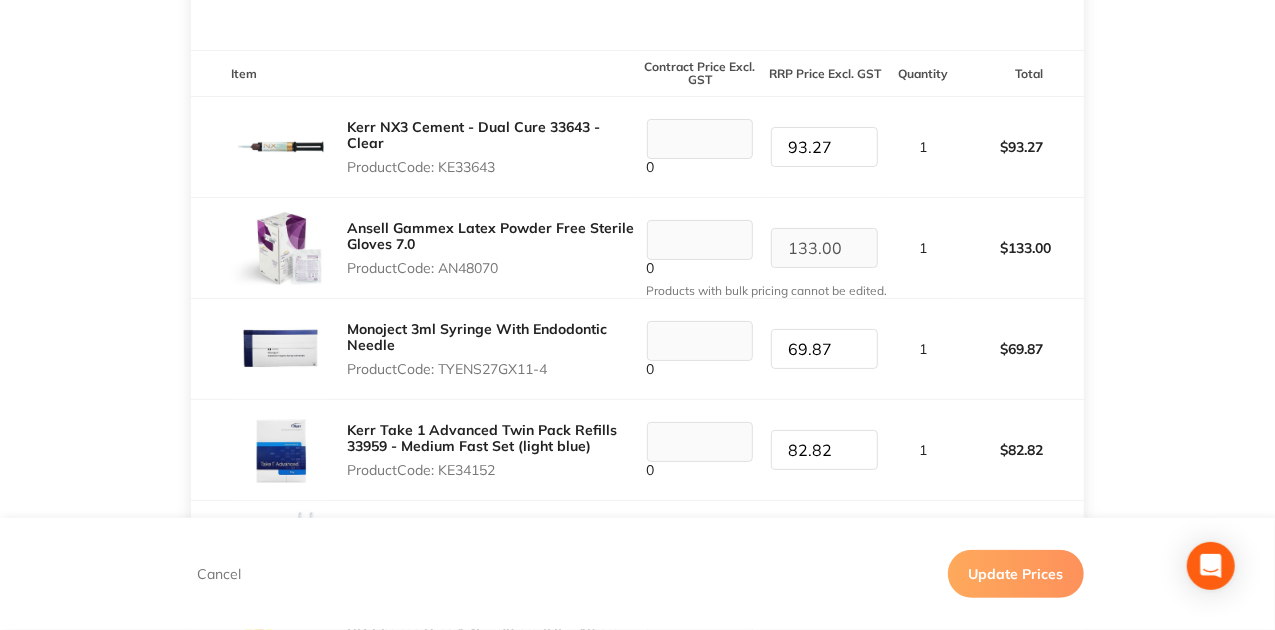click on "Update Prices" at bounding box center [1016, 574] 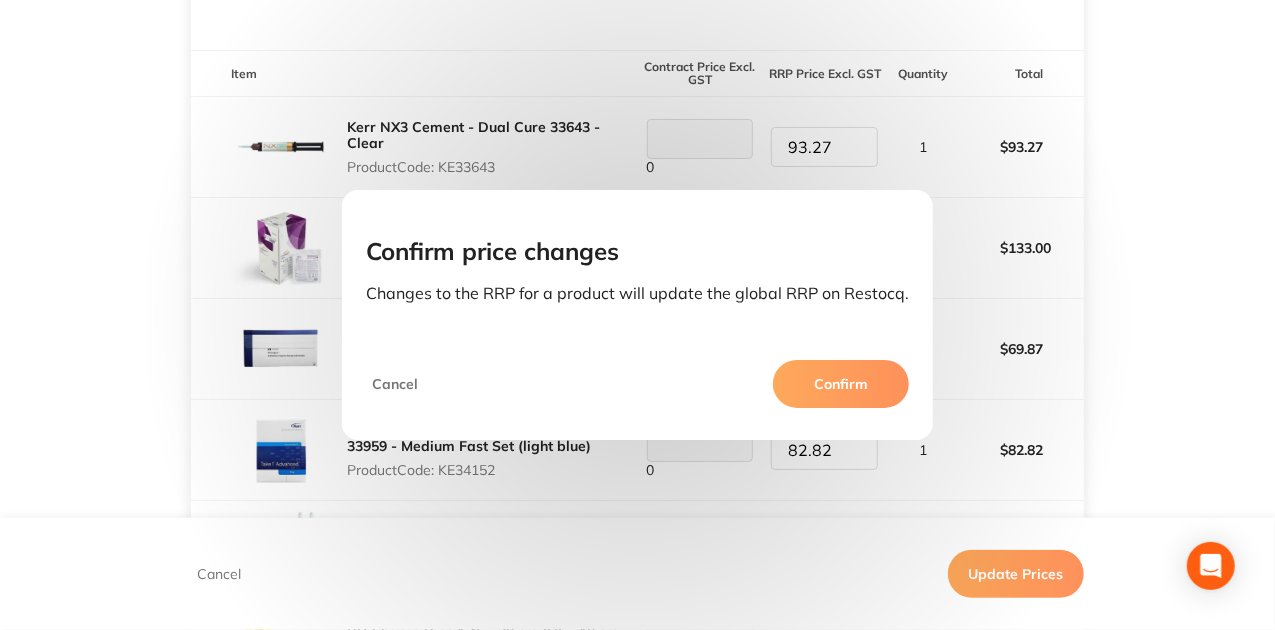click on "Confirm" at bounding box center (841, 384) 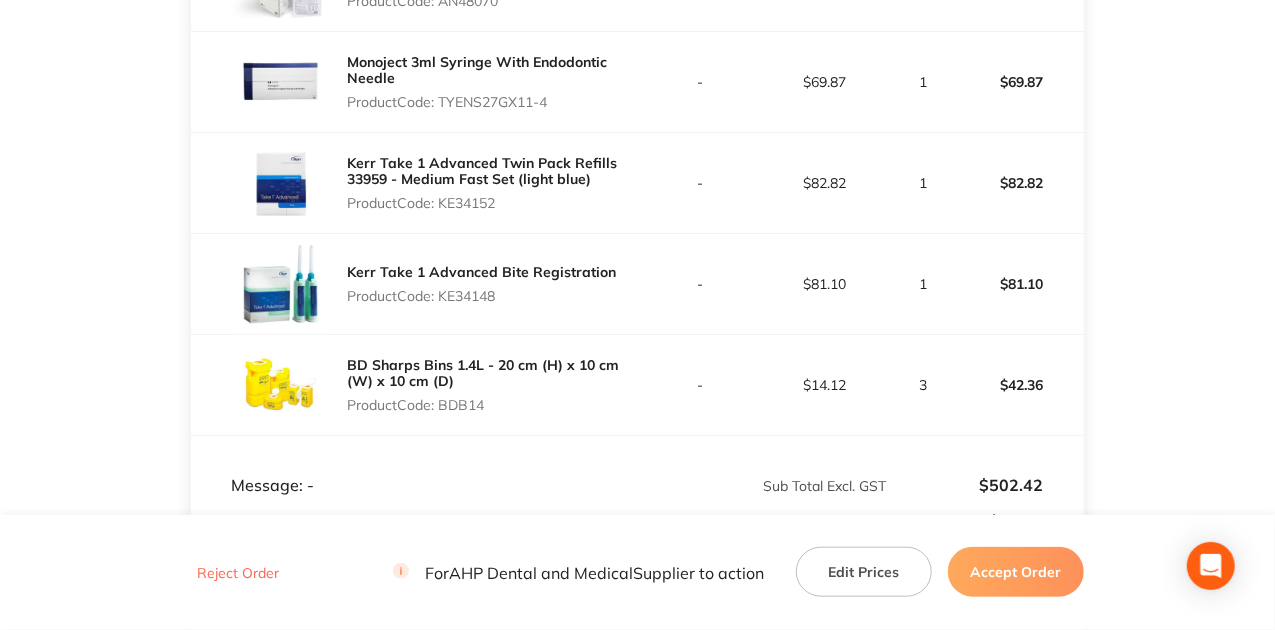scroll, scrollTop: 1092, scrollLeft: 0, axis: vertical 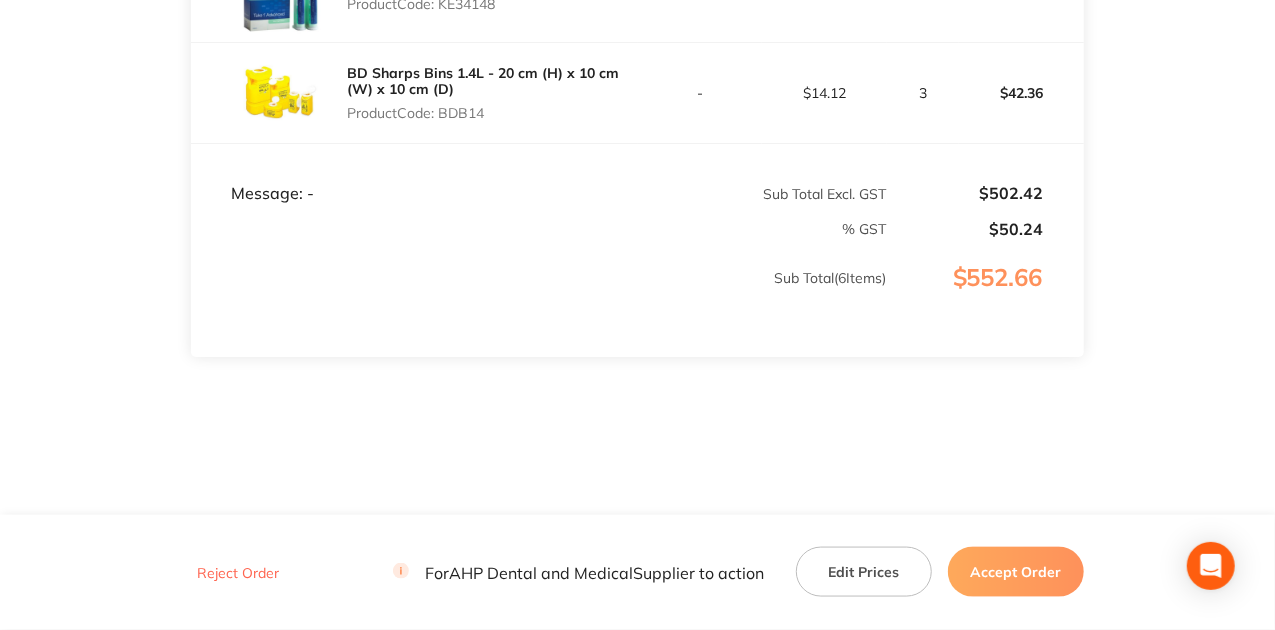 click on "Accept Order" at bounding box center [1016, 572] 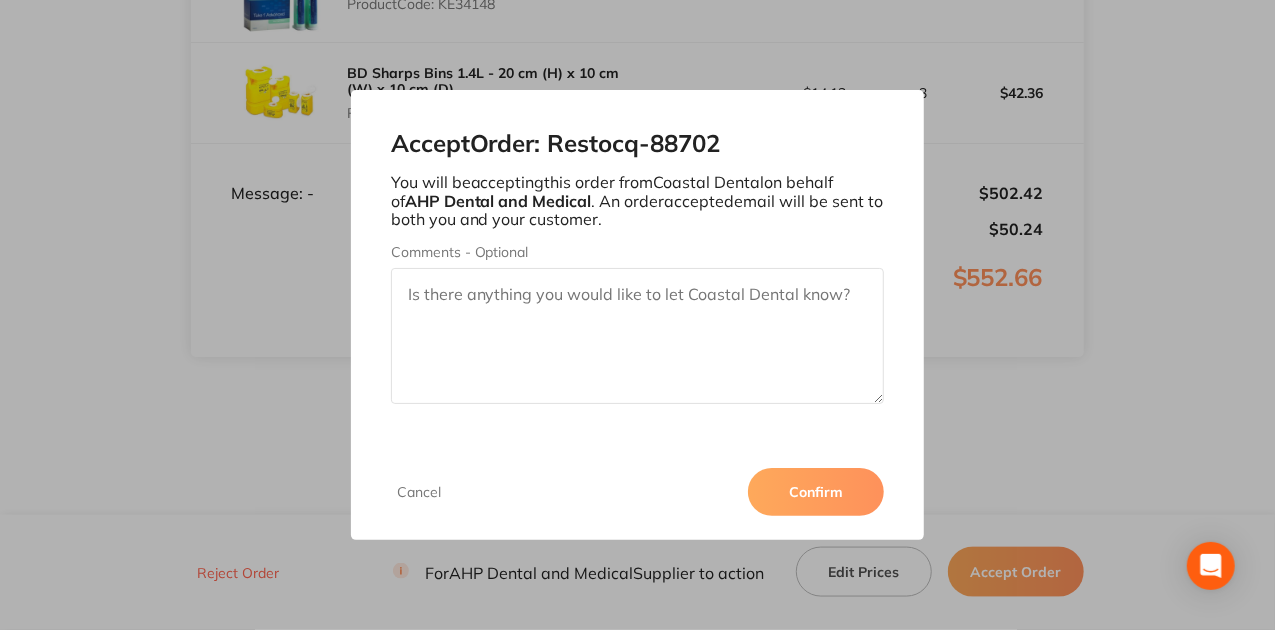click on "Confirm" at bounding box center (816, 492) 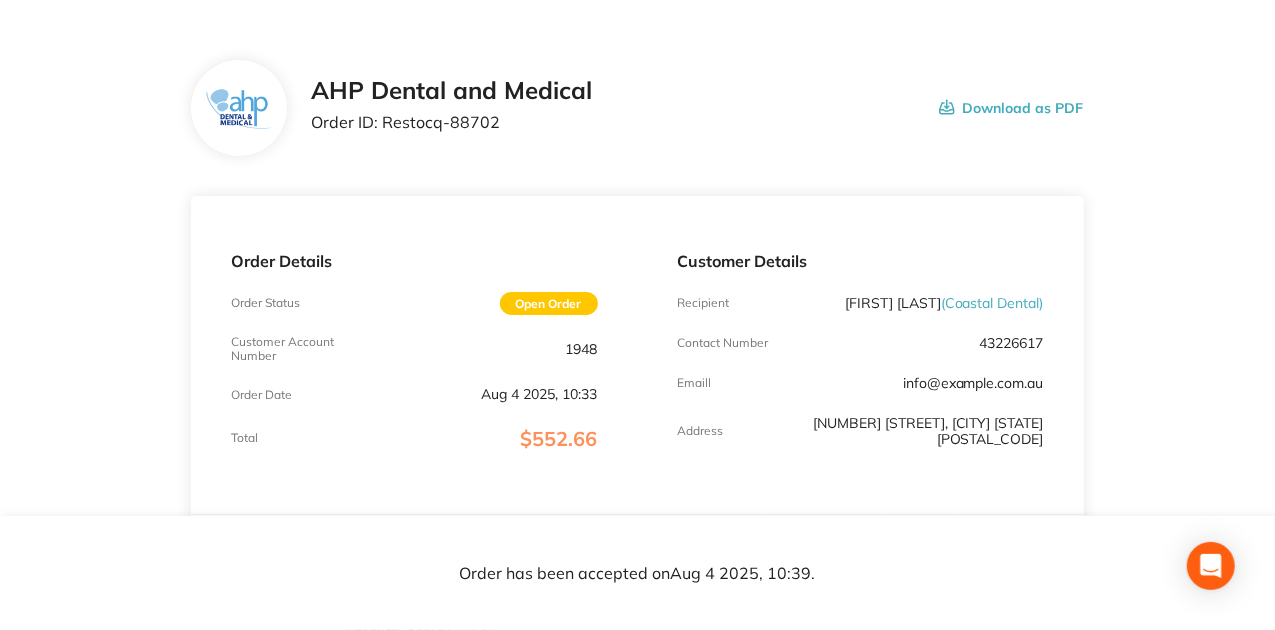 scroll, scrollTop: 0, scrollLeft: 0, axis: both 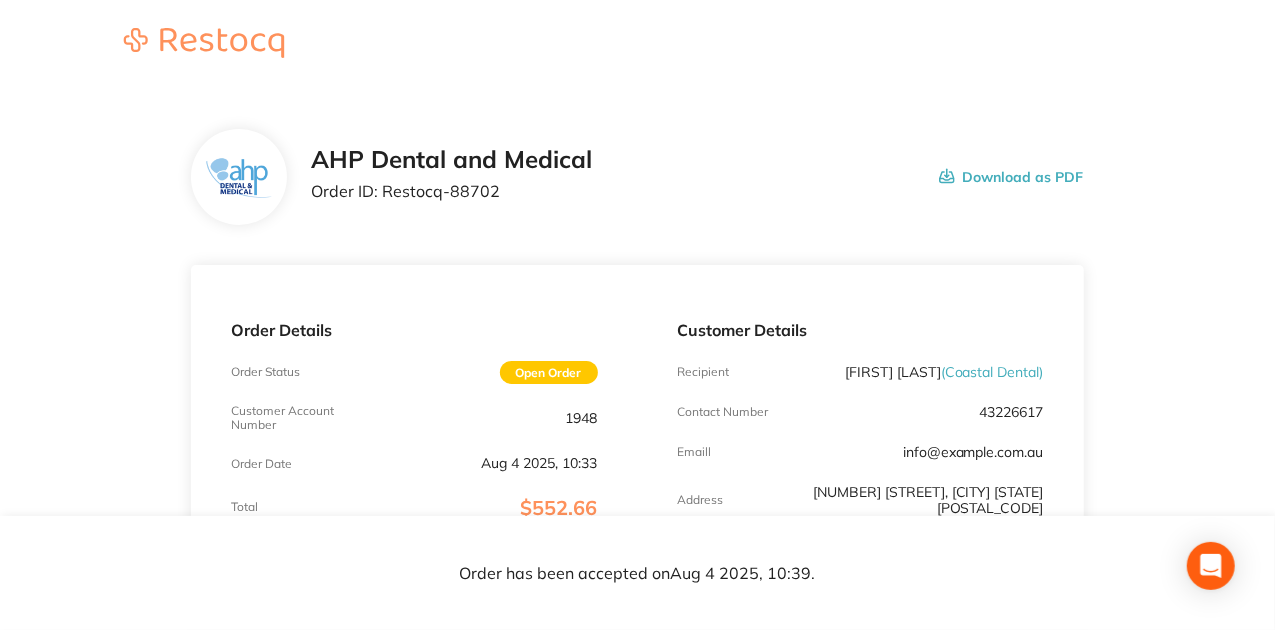 click at bounding box center (637, 44) 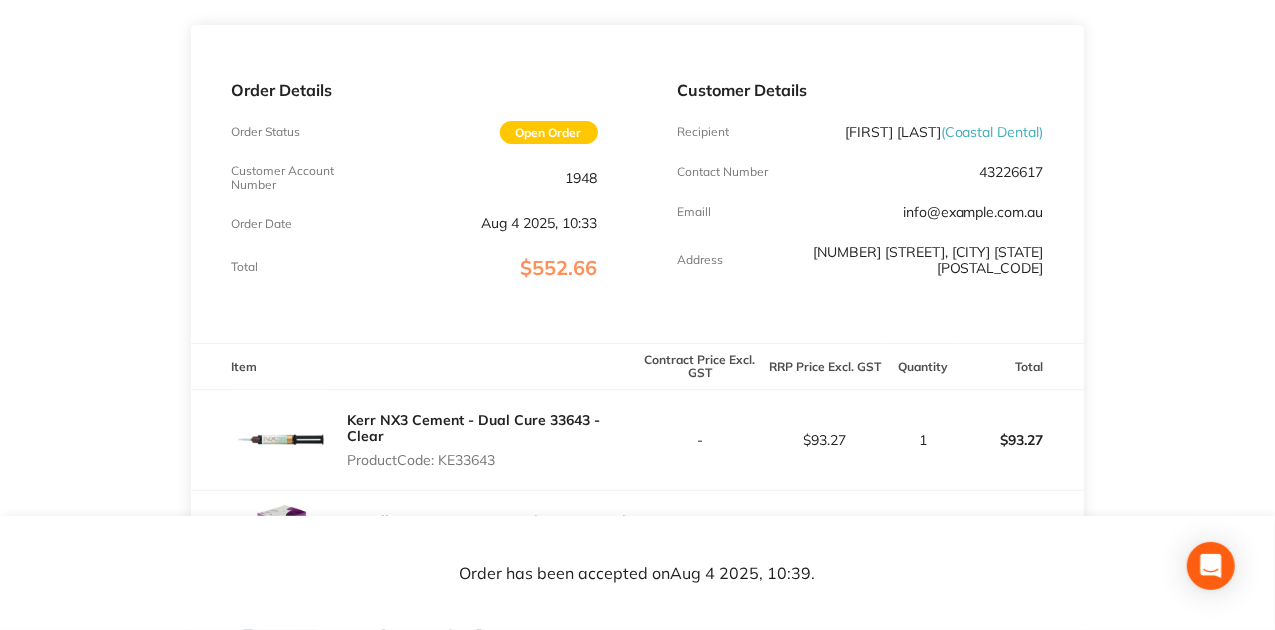 scroll, scrollTop: 66, scrollLeft: 0, axis: vertical 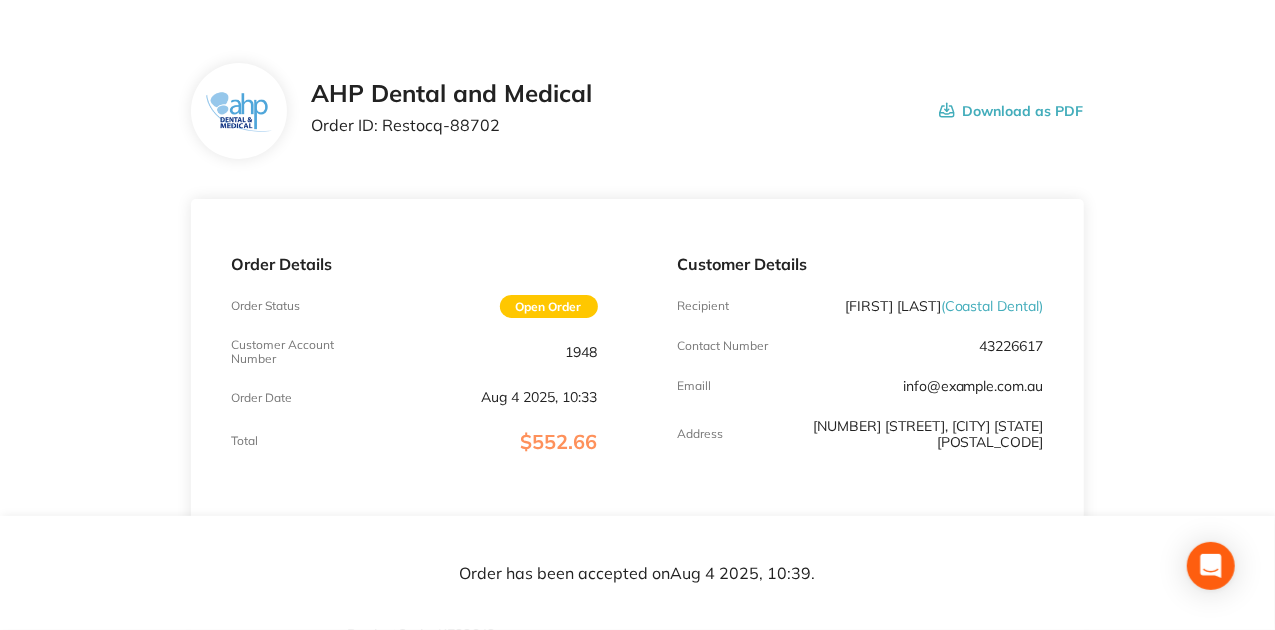 drag, startPoint x: 714, startPoint y: 142, endPoint x: 898, endPoint y: 199, distance: 192.62659 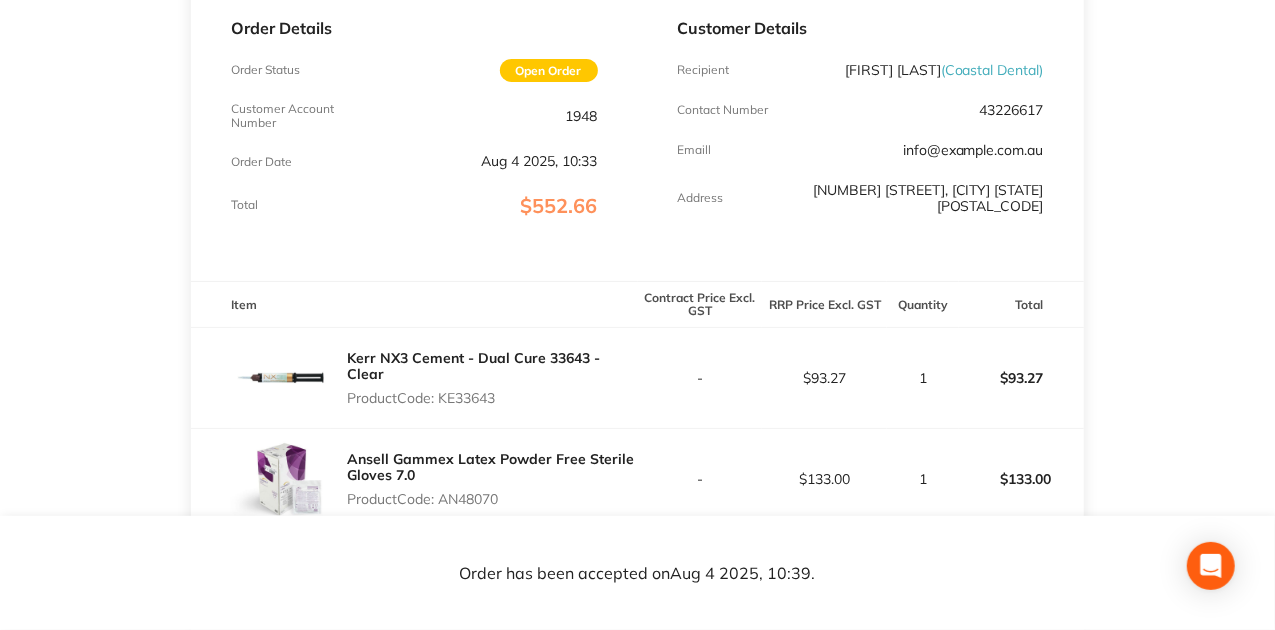 scroll, scrollTop: 400, scrollLeft: 0, axis: vertical 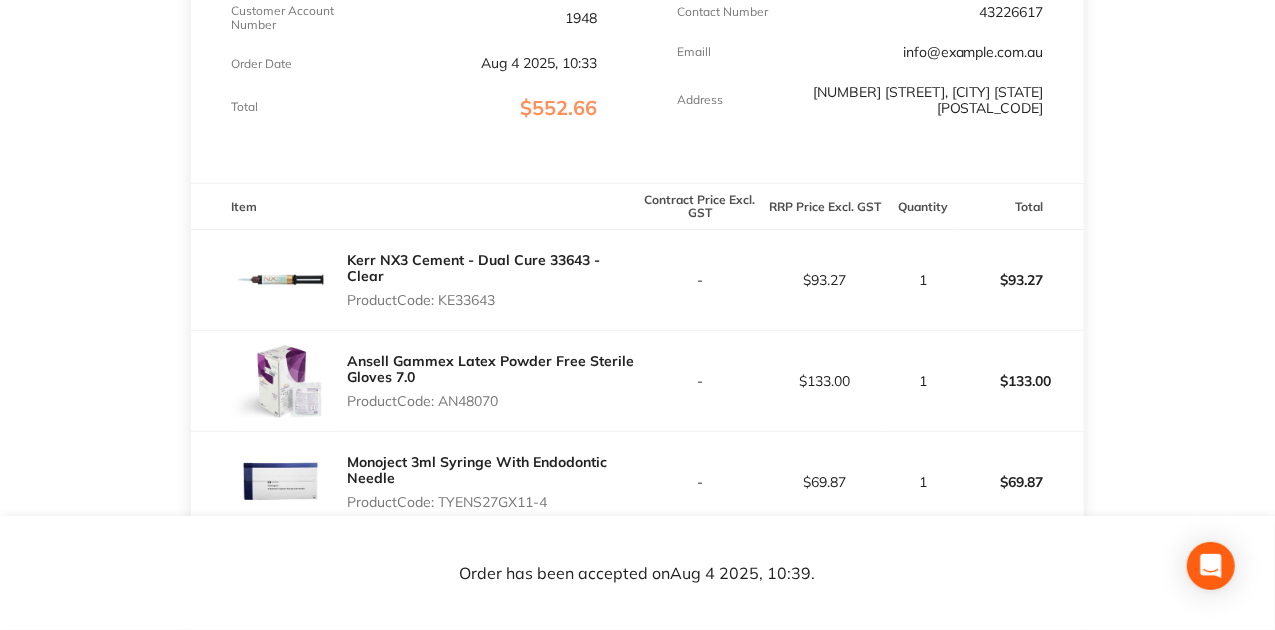 drag, startPoint x: 438, startPoint y: 289, endPoint x: 507, endPoint y: 284, distance: 69.18092 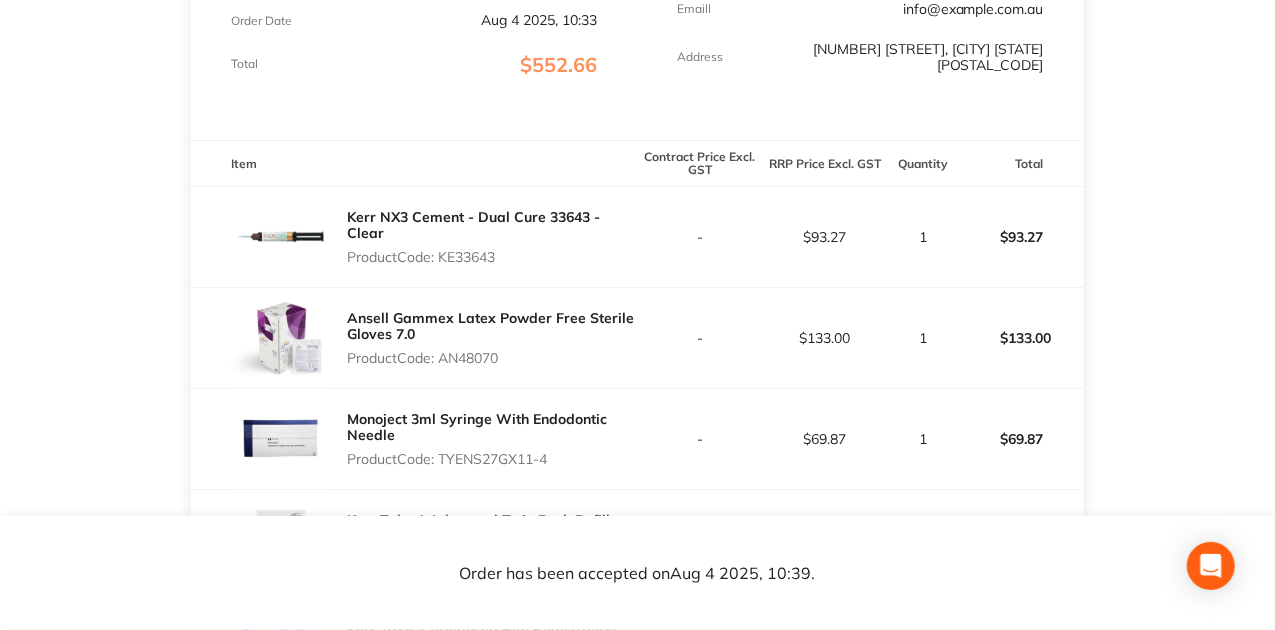 scroll, scrollTop: 466, scrollLeft: 0, axis: vertical 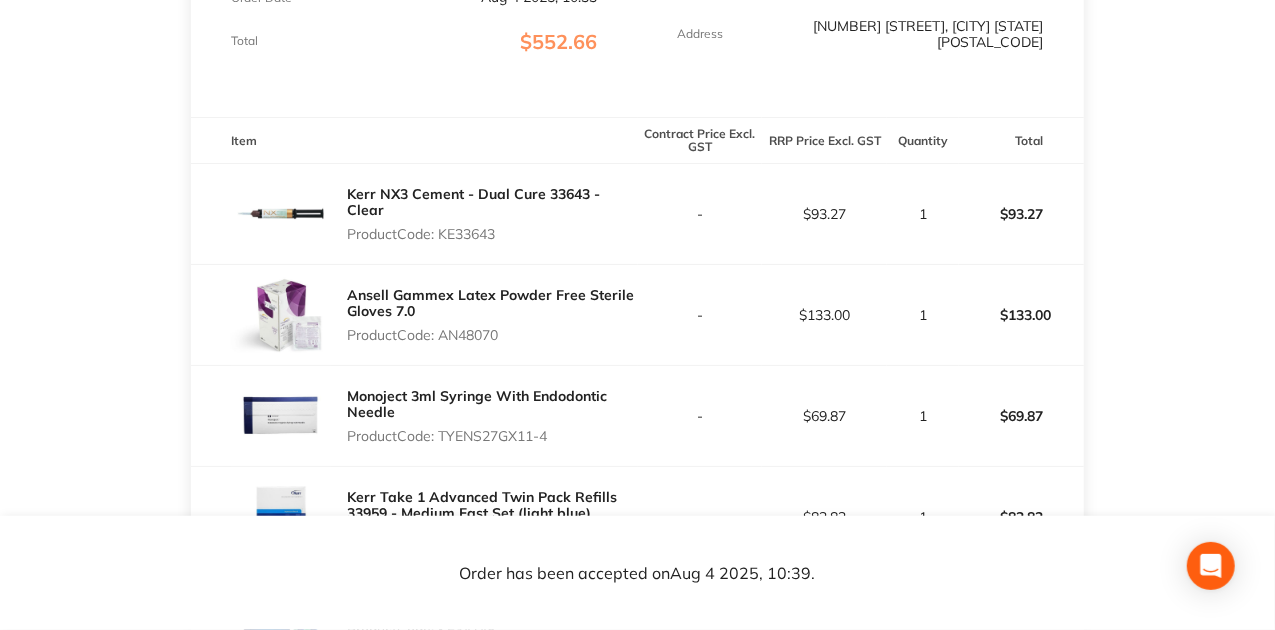 drag, startPoint x: 536, startPoint y: 324, endPoint x: 441, endPoint y: 333, distance: 95.42536 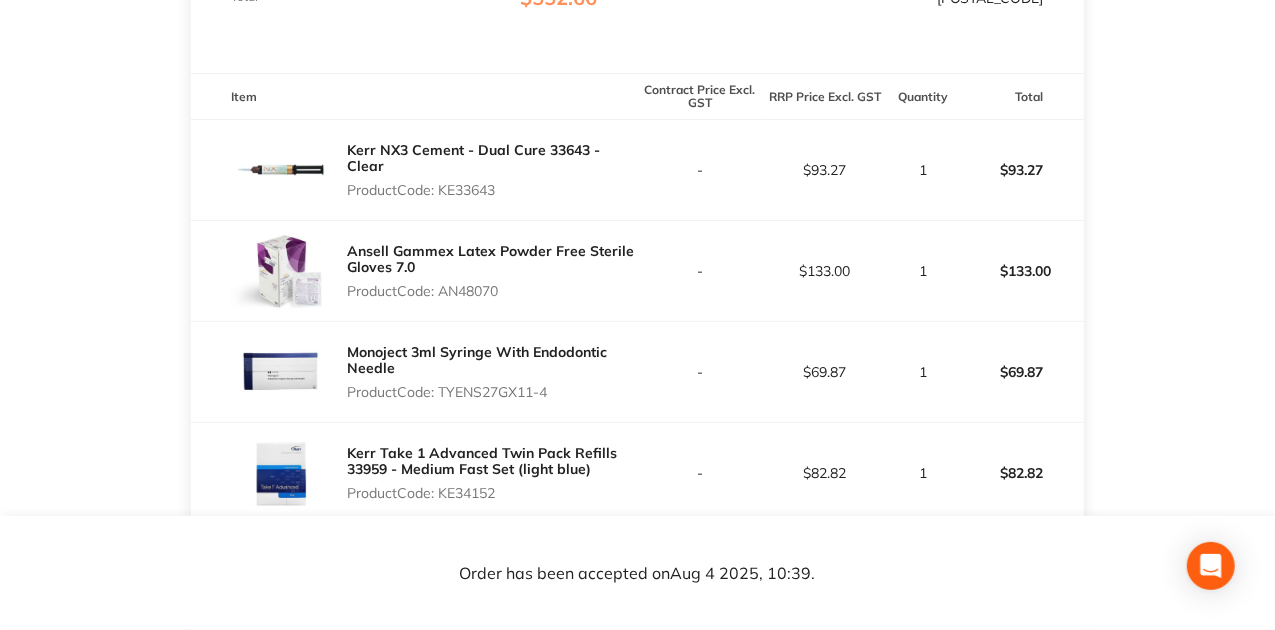 scroll, scrollTop: 533, scrollLeft: 0, axis: vertical 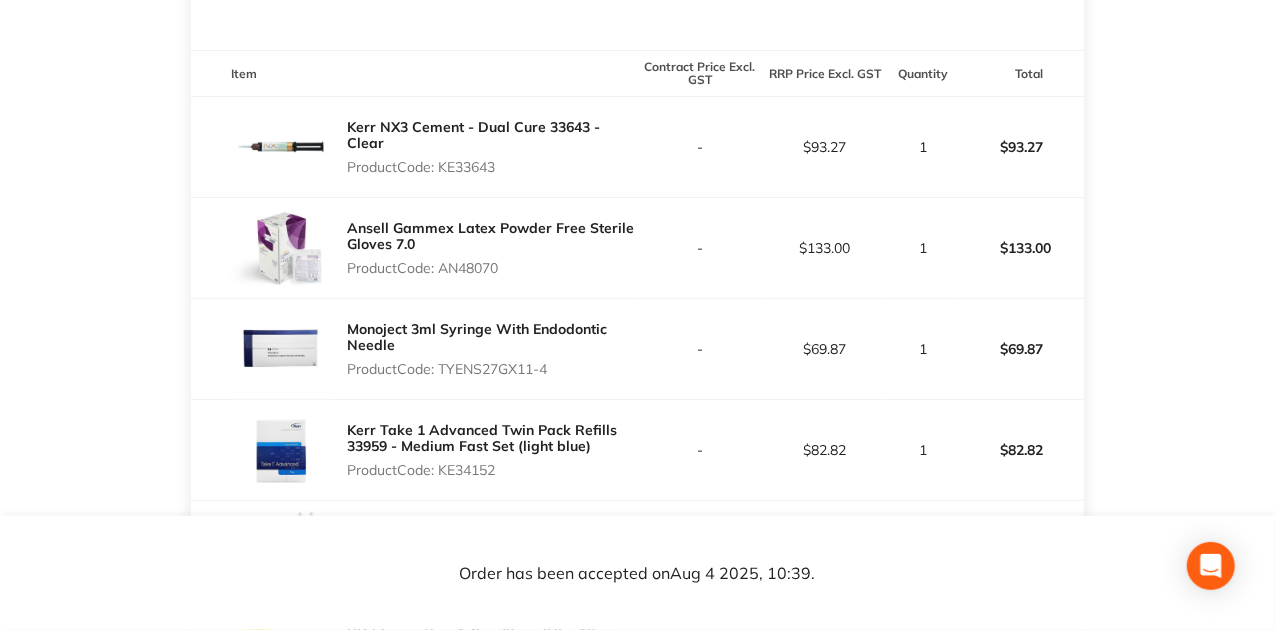 drag, startPoint x: 576, startPoint y: 366, endPoint x: 478, endPoint y: 364, distance: 98.02041 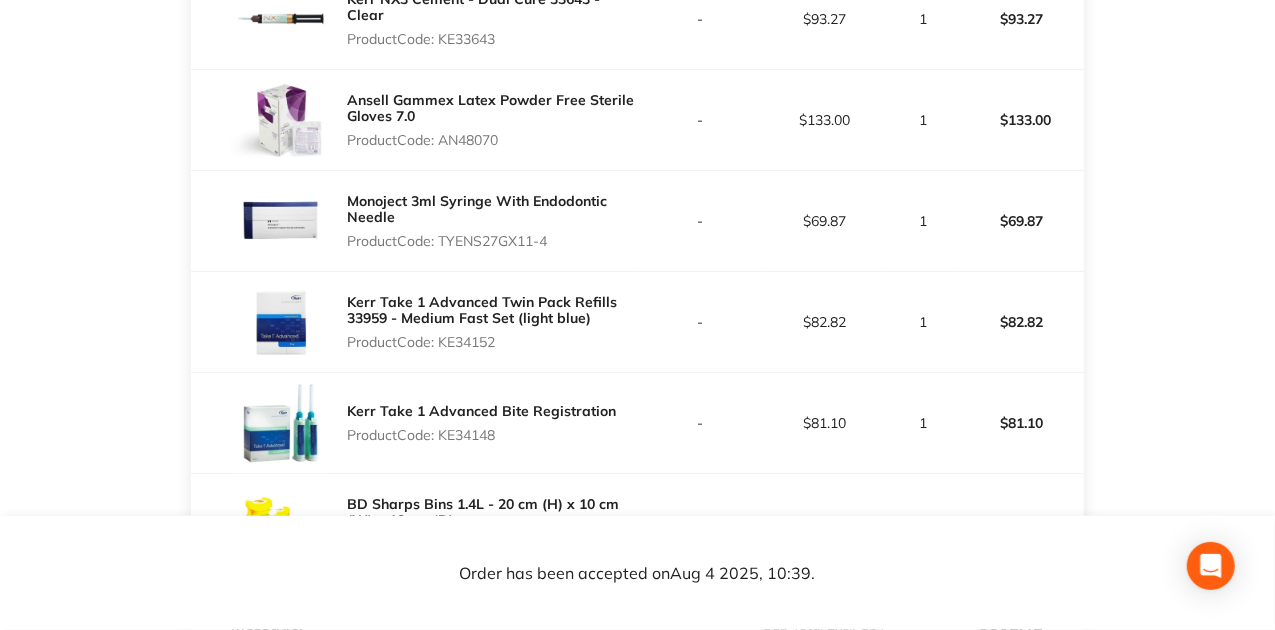 scroll, scrollTop: 666, scrollLeft: 0, axis: vertical 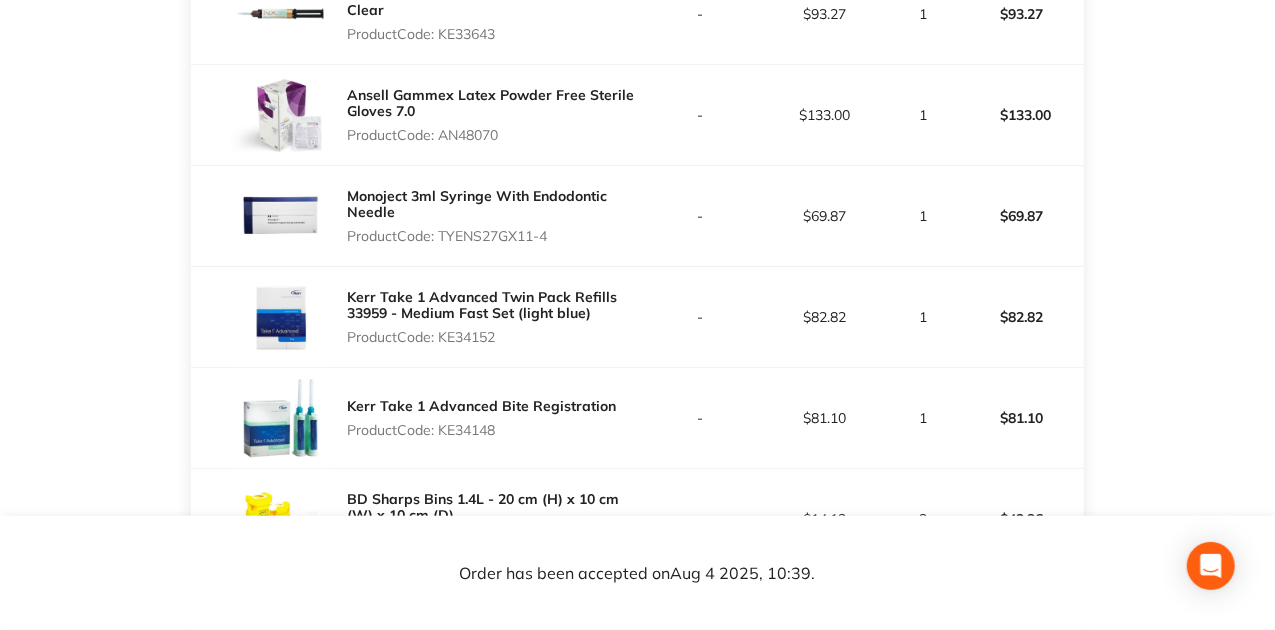 drag, startPoint x: 509, startPoint y: 337, endPoint x: 444, endPoint y: 338, distance: 65.00769 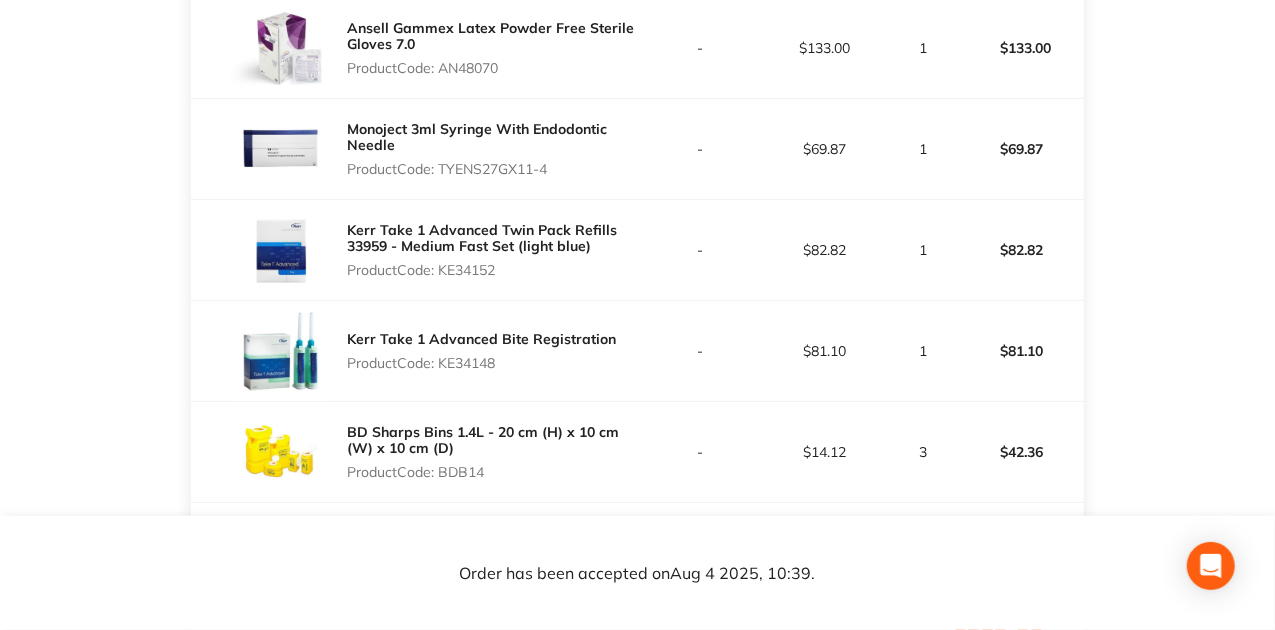 scroll, scrollTop: 800, scrollLeft: 0, axis: vertical 